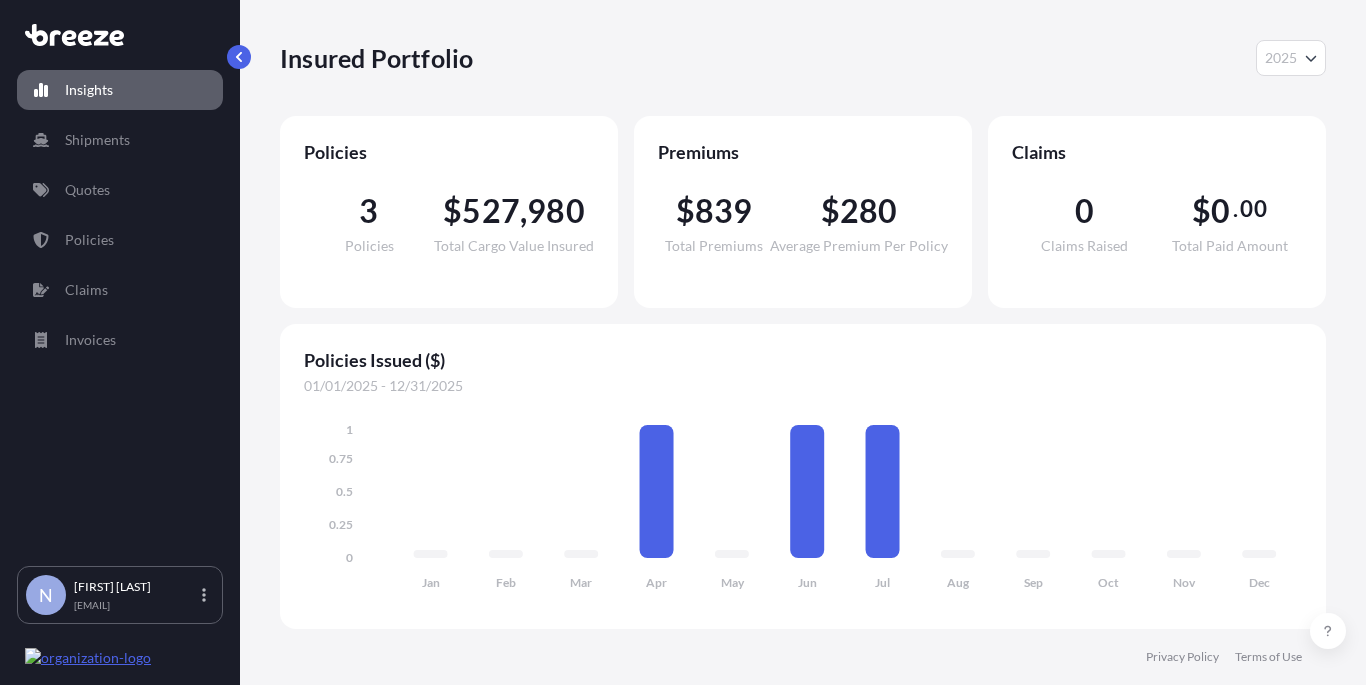 select on "2025" 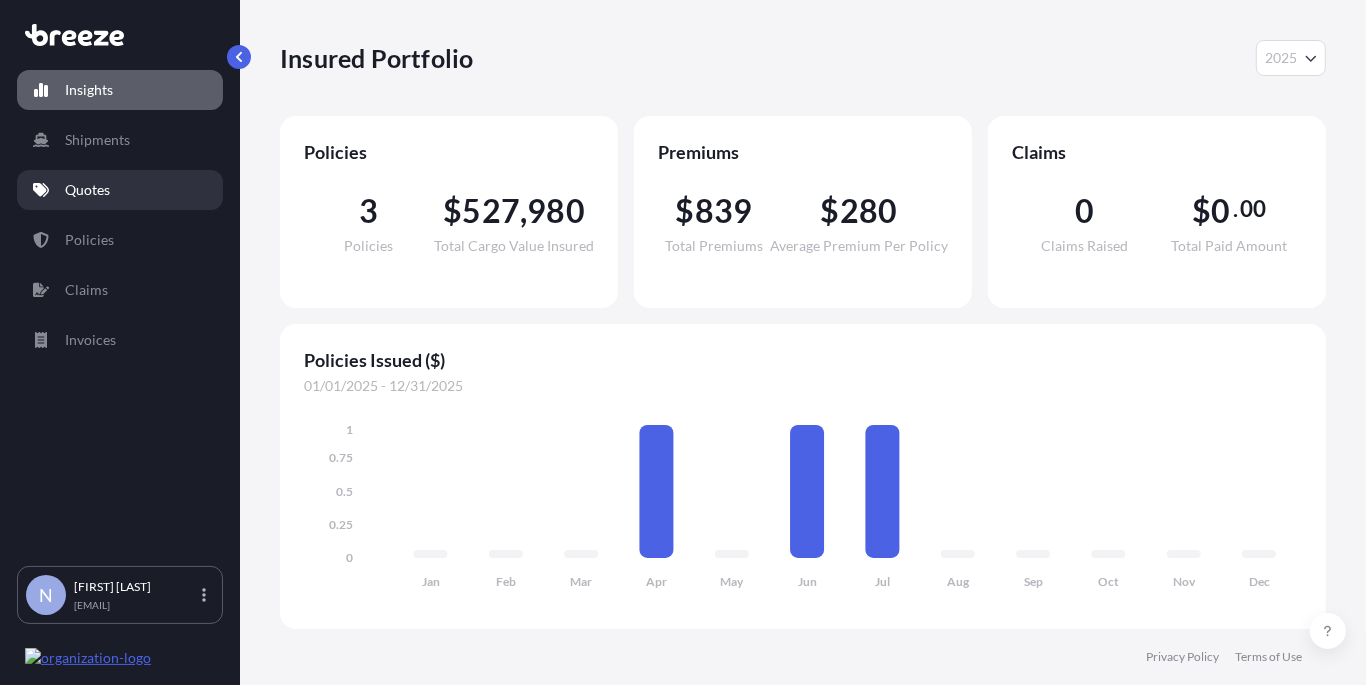 click on "Quotes" at bounding box center (87, 190) 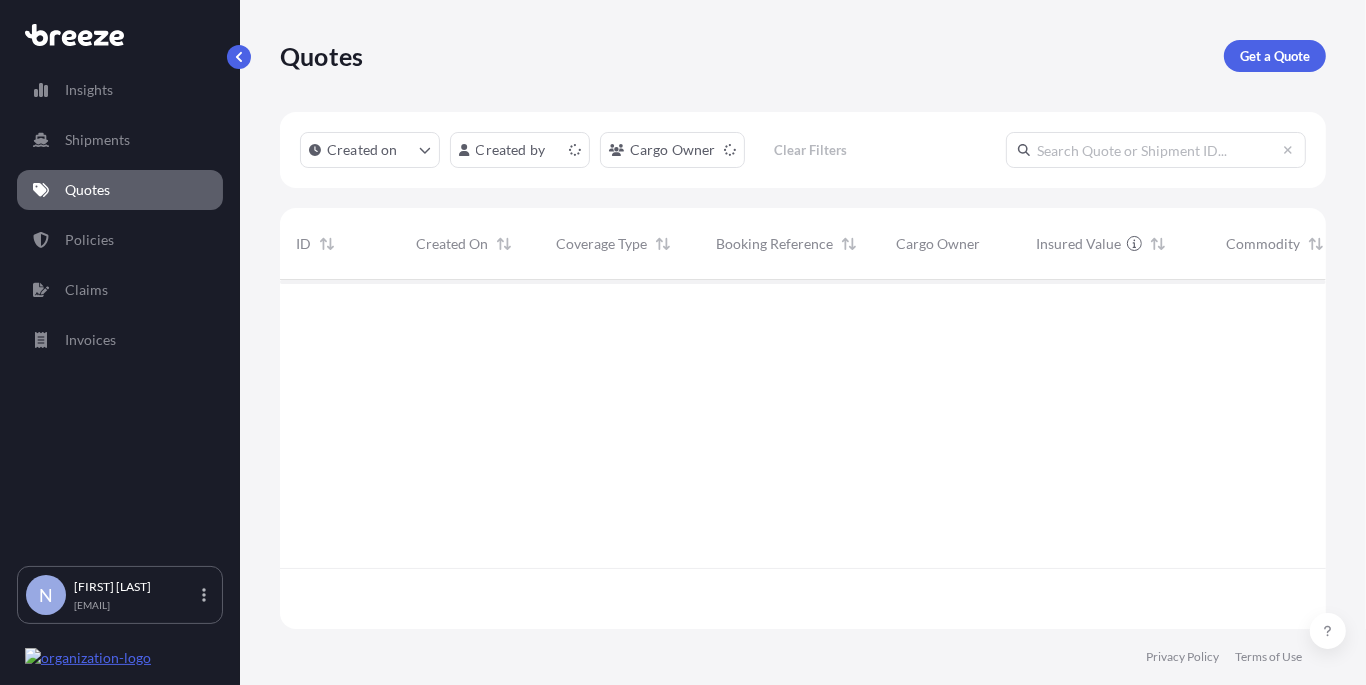 scroll, scrollTop: 15, scrollLeft: 16, axis: both 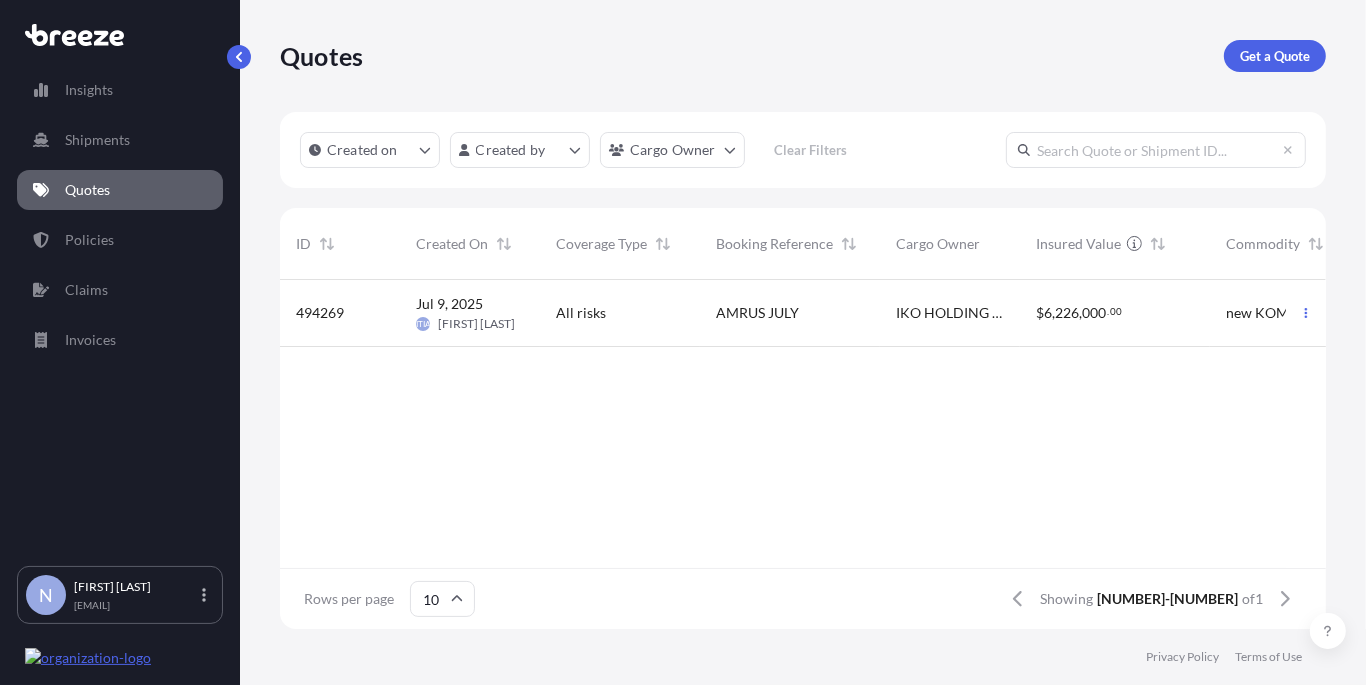 click on "All risks" at bounding box center (620, 313) 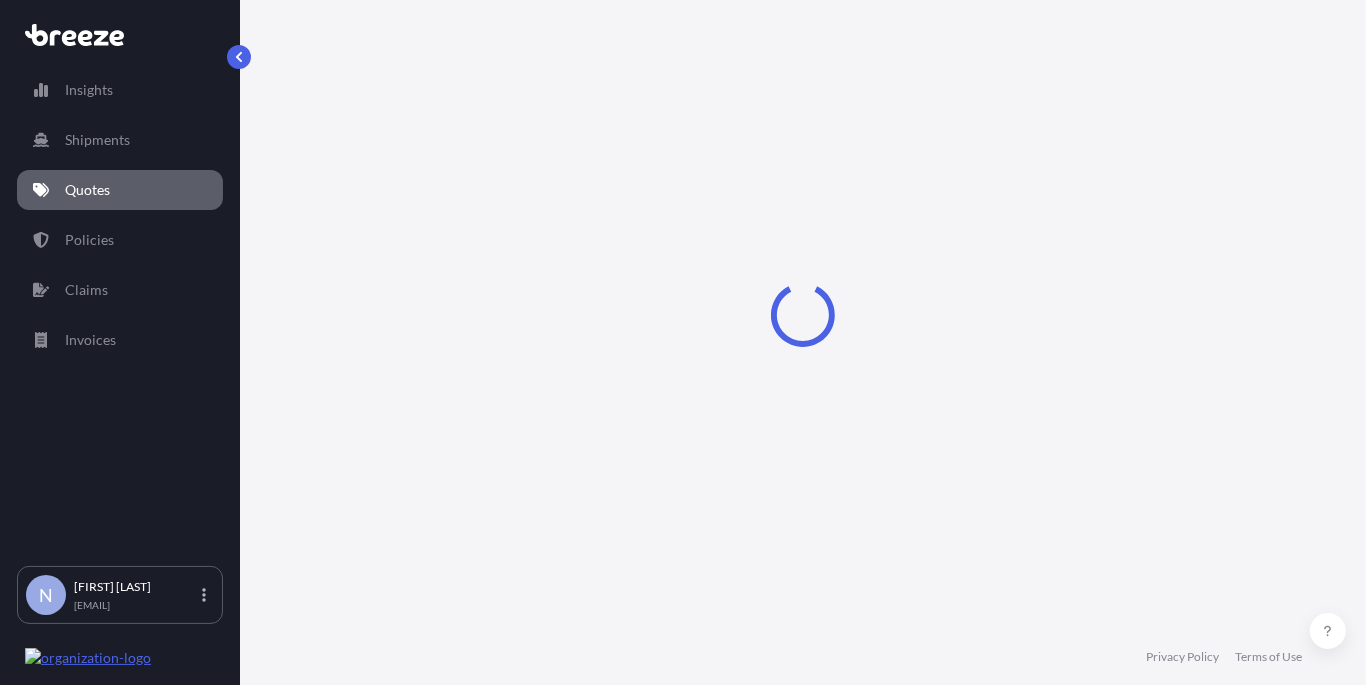 select on "Road" 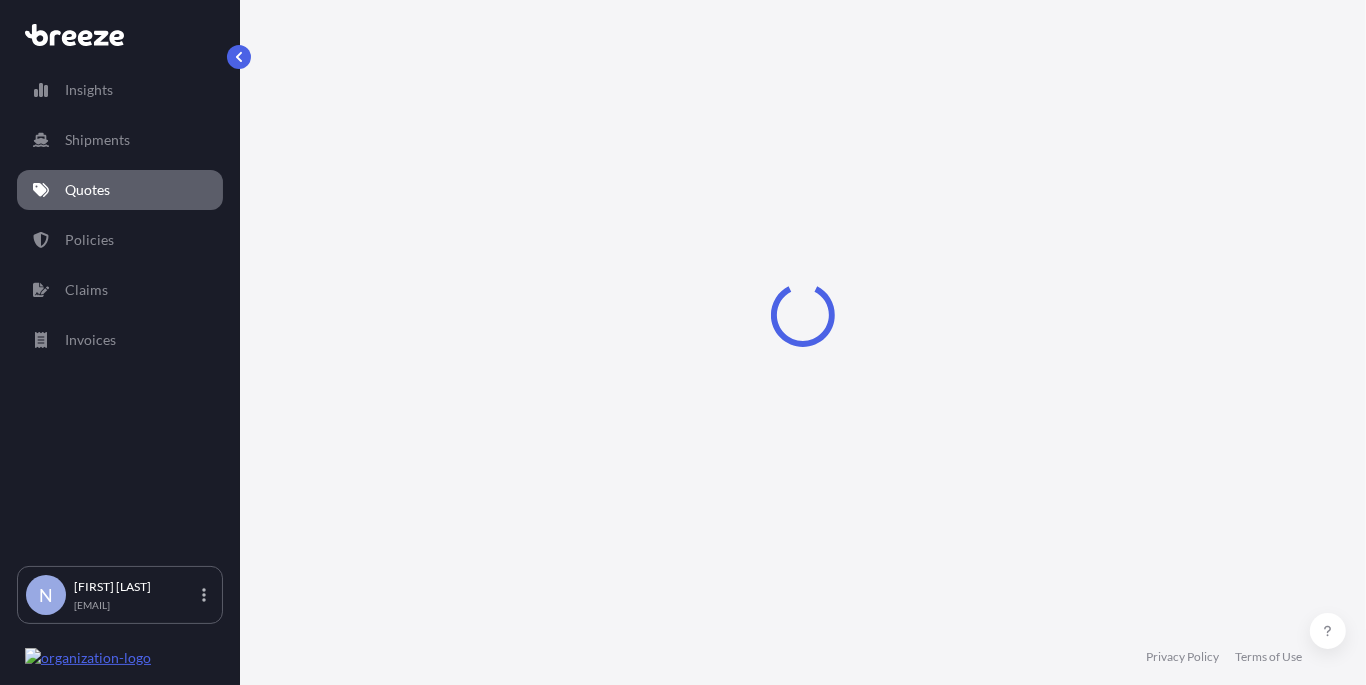 select on "Air" 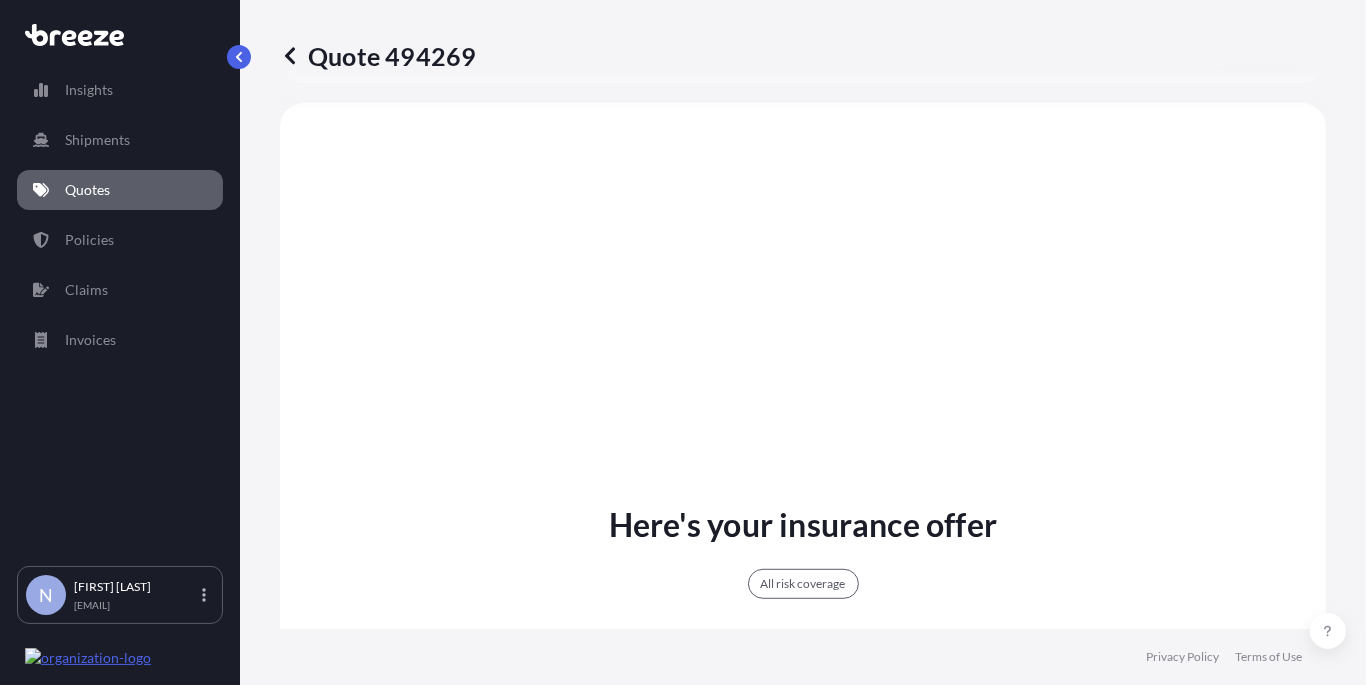 scroll, scrollTop: 770, scrollLeft: 0, axis: vertical 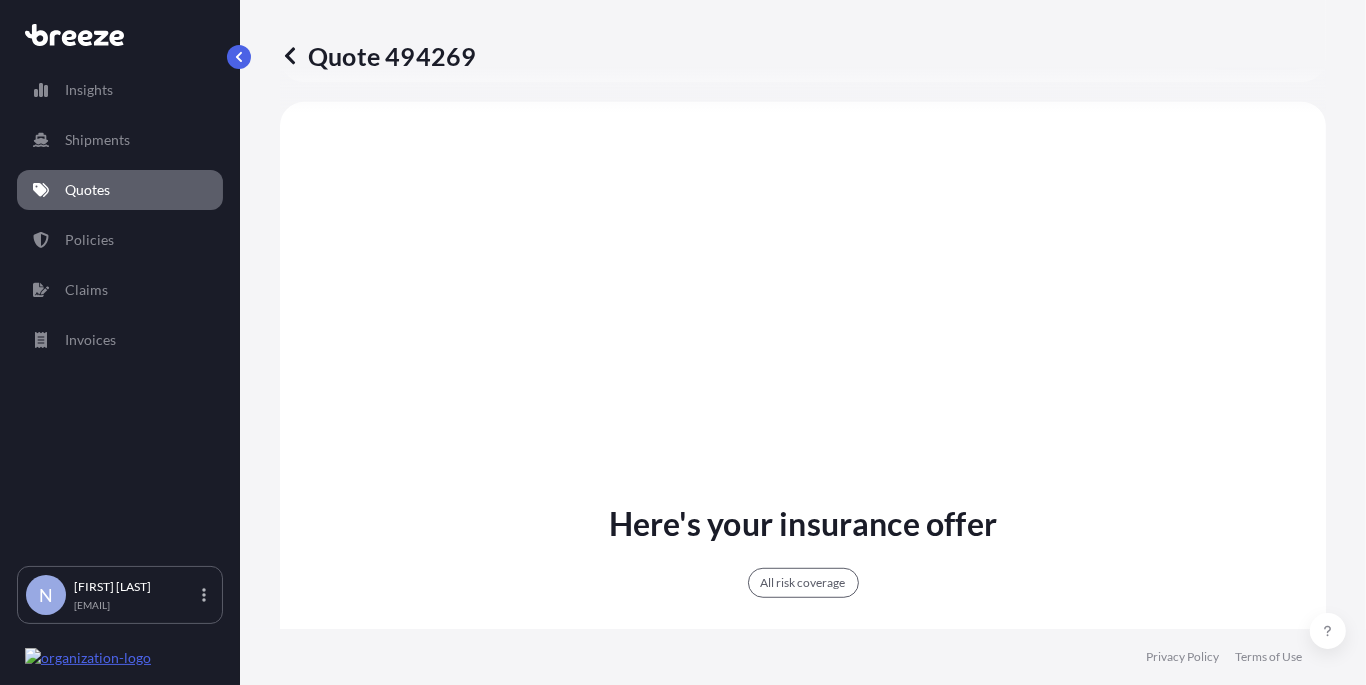 click on "Here's your insurance offer All risk coverage Commodity Category Electrical Machinery and Equipment Insured Value $ [PRICE] Cargo Owner IKO HOLDING GMBH  Freight Cost :  $ [PRICE] Place of Loading [CITY] Origin USORD Destination UZTAS Additional clauses Subject to a deductible of 1% (minimum $[PRICE]) per claim Deductible amount   $[PRICE] Coverage commences when the airline takes possession of the cargo and ceases upon discharge from the aircraft.   Each claim shall be subject to a deductible of 1% of the total insured value (subject to a minimum of $[PRICE]).  Total price $[PRICE] This quote is valid until [DATE] Update Details Issue a Policy Share quote via email" at bounding box center [803, 856] 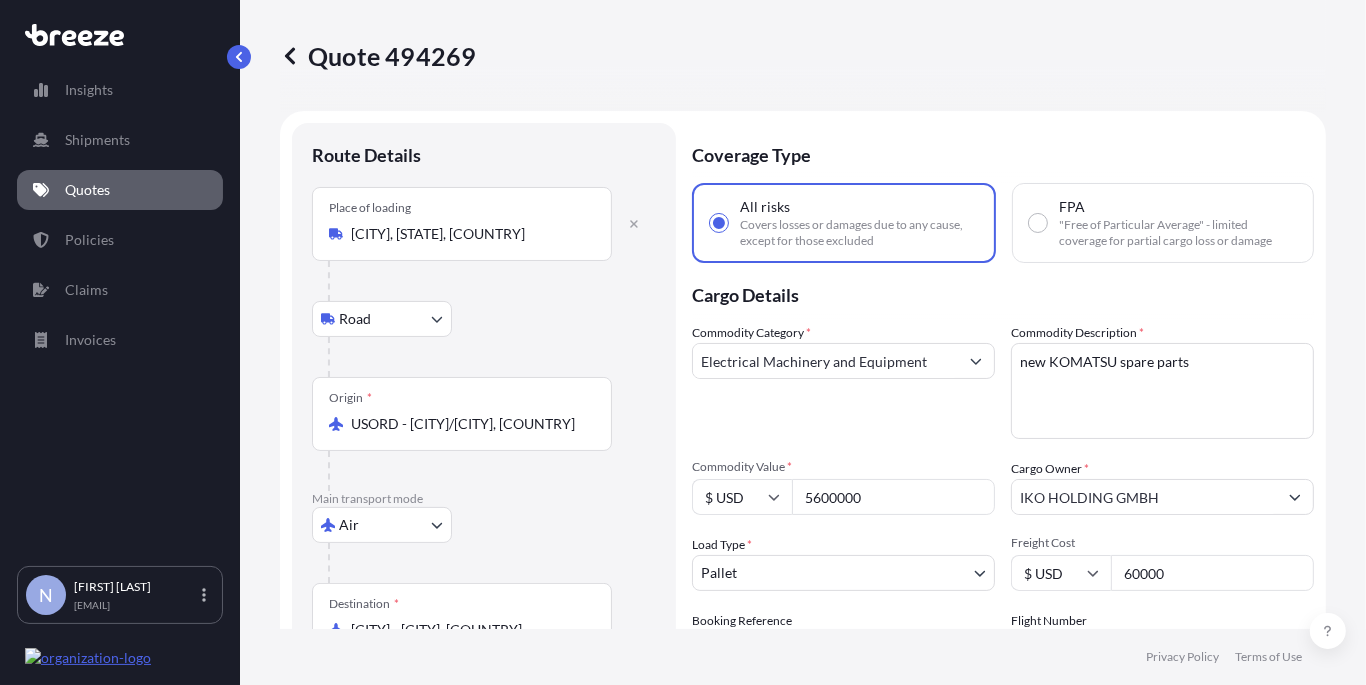 scroll, scrollTop: 0, scrollLeft: 0, axis: both 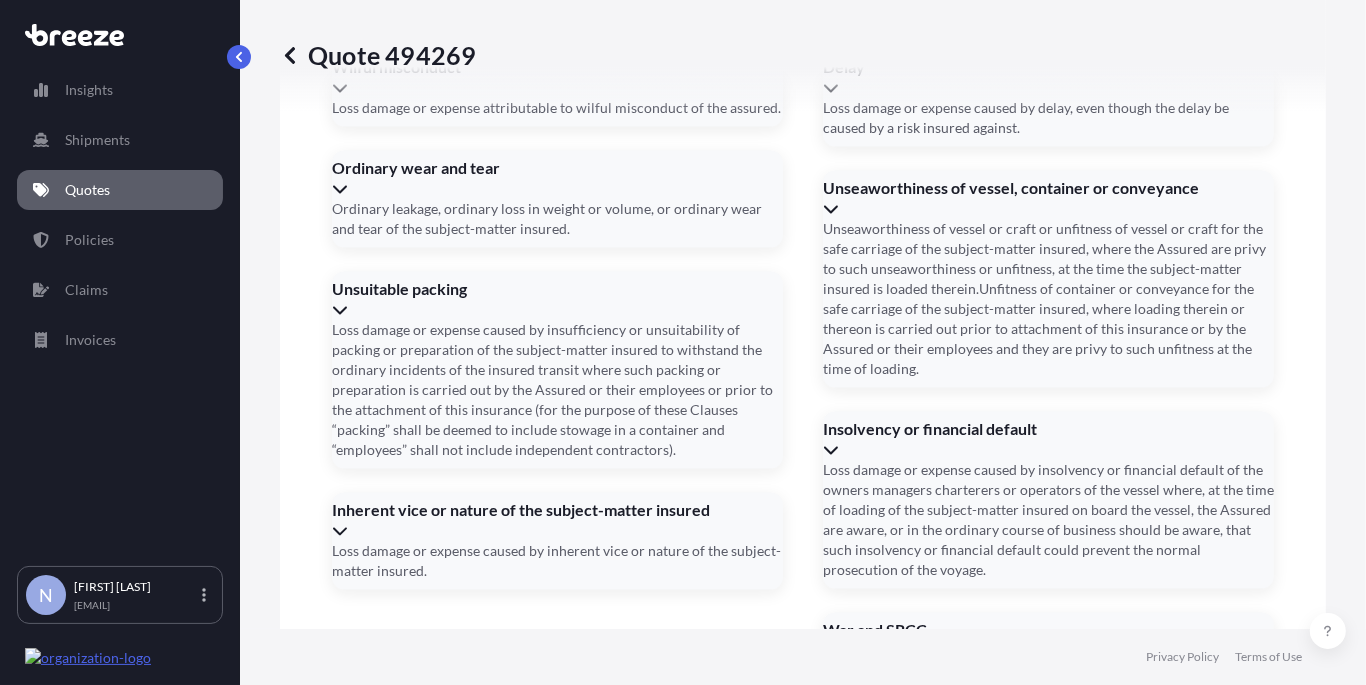 click 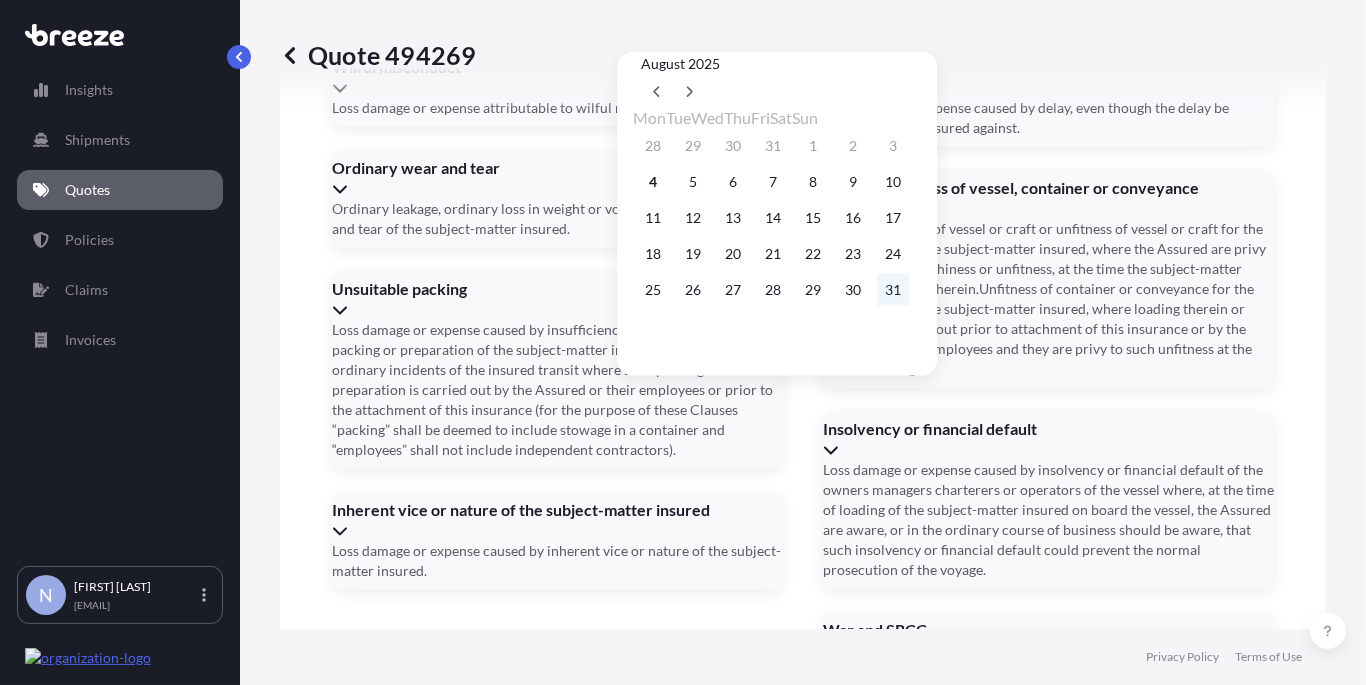 click on "31" at bounding box center [893, 290] 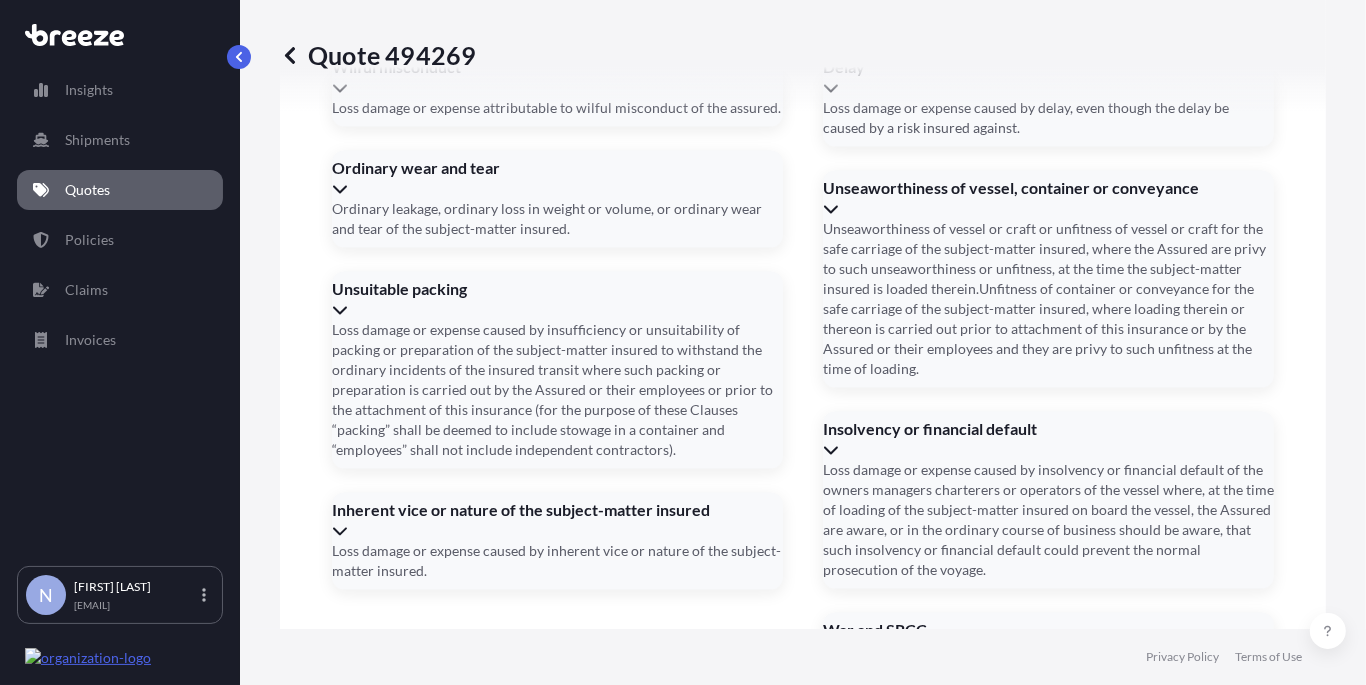 click on "Cargo Owner Details Cargo Owner Name   IKO HOLDING GMBH Address   * [NUMBER] [STREET], [POSTAL_CODE] [CITY], [COUNTRY] Shipment details Date of Departure   * [DATE] Date of Arrival   * [DATE] Booking Reference   AMRUS JULY AWB   Insert comma-separated numbers Incoterm   Create Policy" at bounding box center (638, 1513) 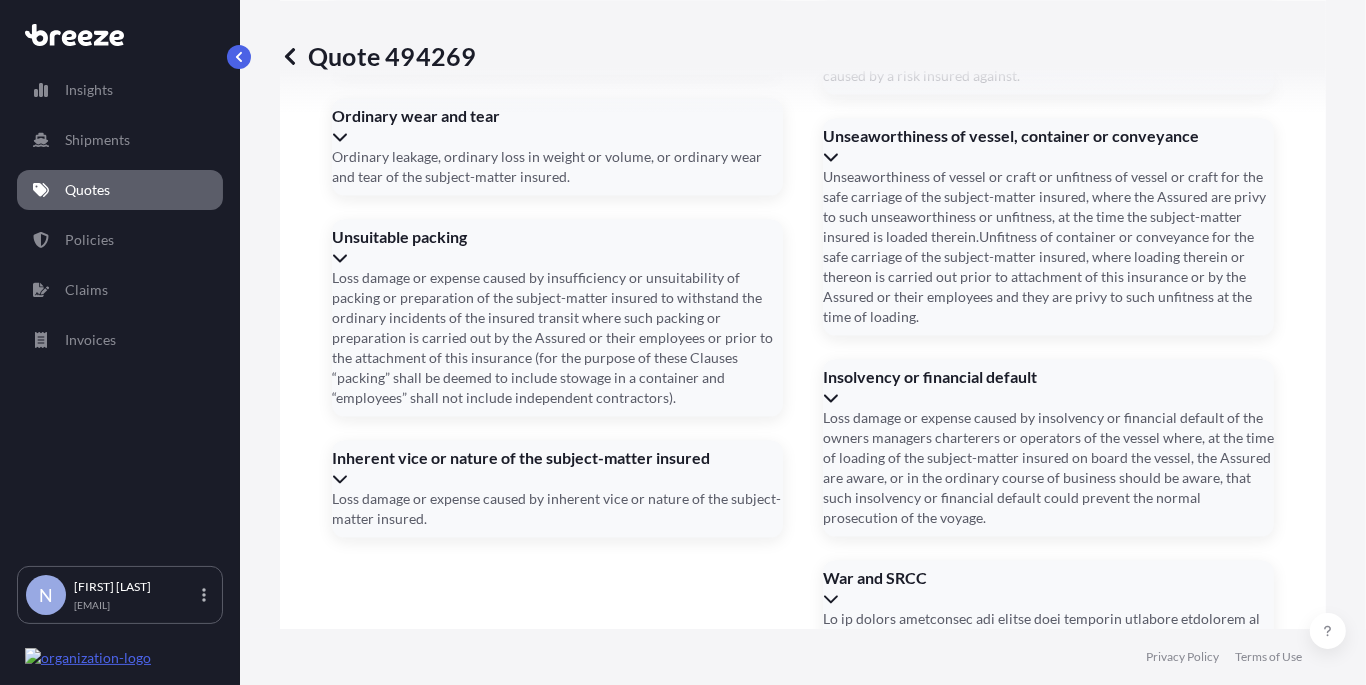 scroll, scrollTop: 3120, scrollLeft: 0, axis: vertical 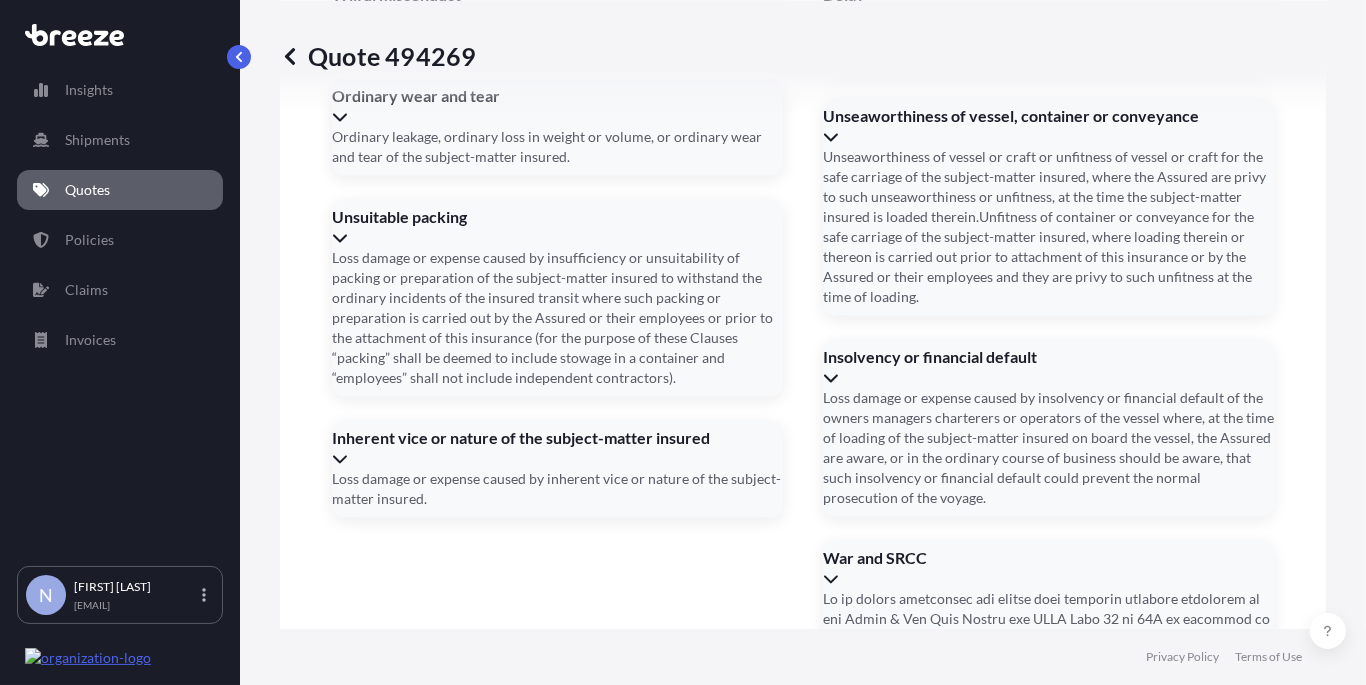 click on "Incoterm" at bounding box center [481, 1600] 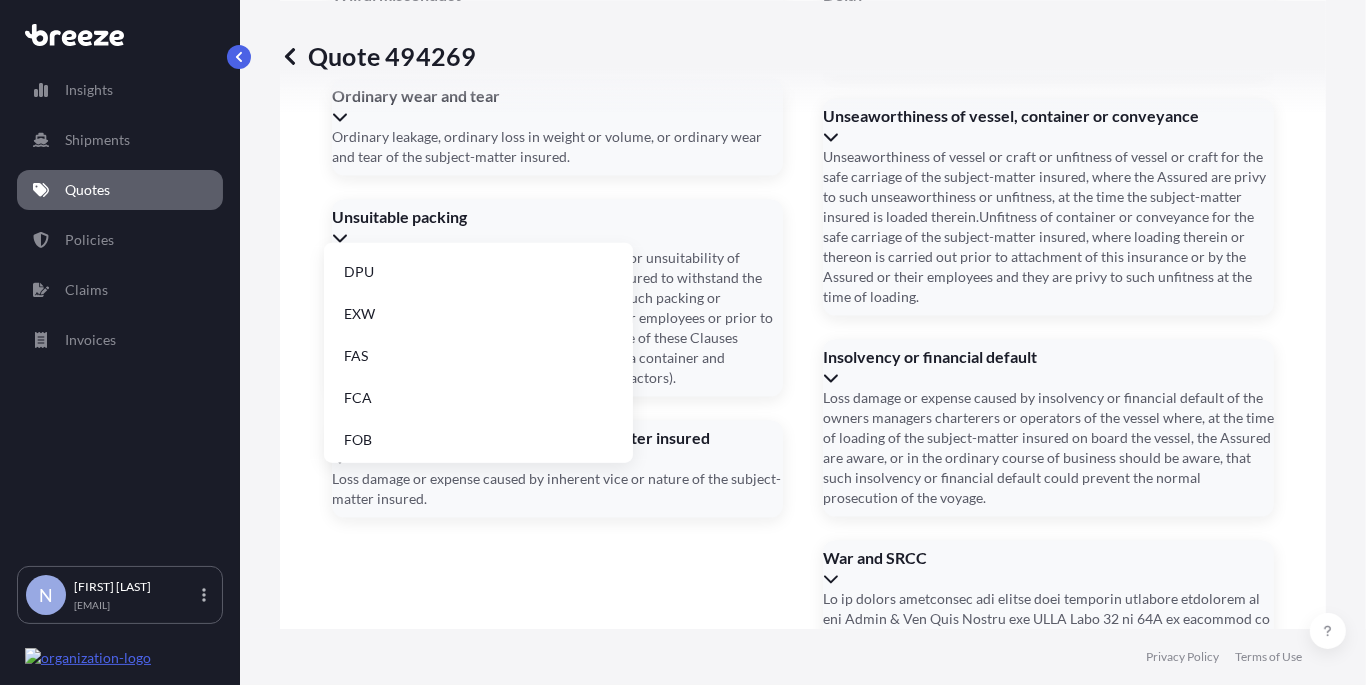 scroll, scrollTop: 254, scrollLeft: 0, axis: vertical 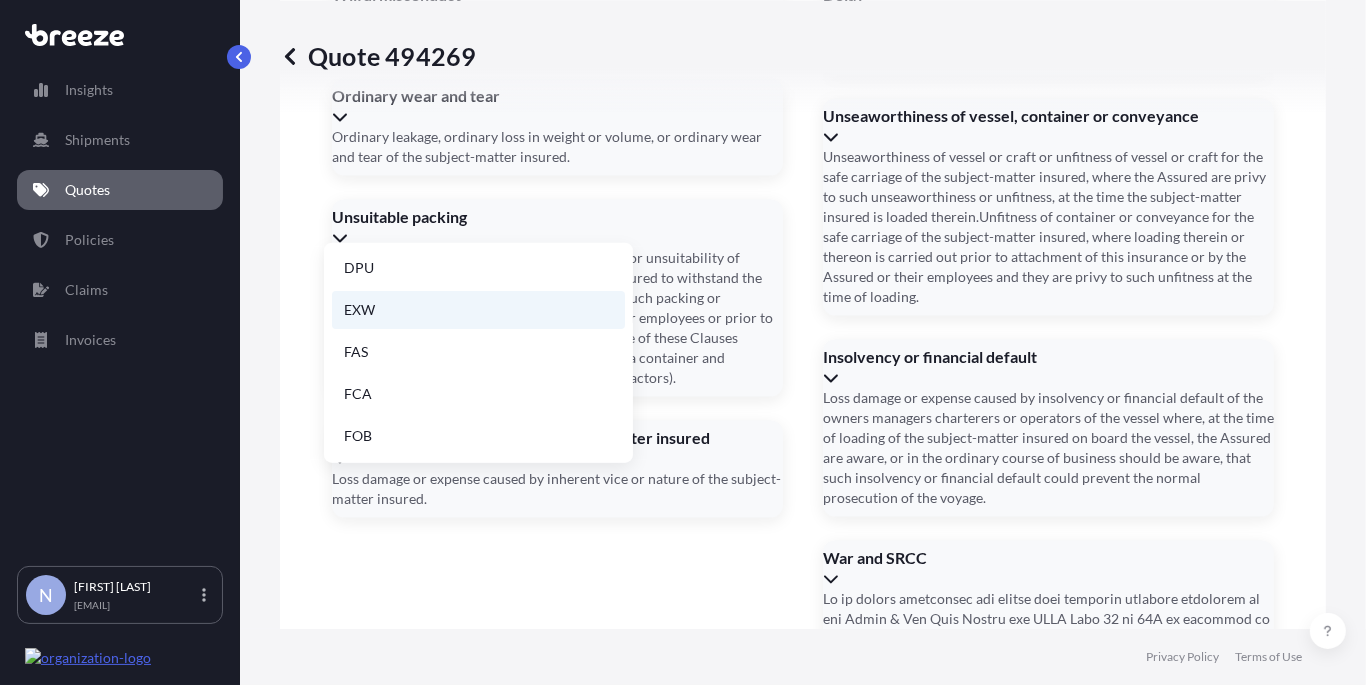 click on "EXW" at bounding box center [478, 310] 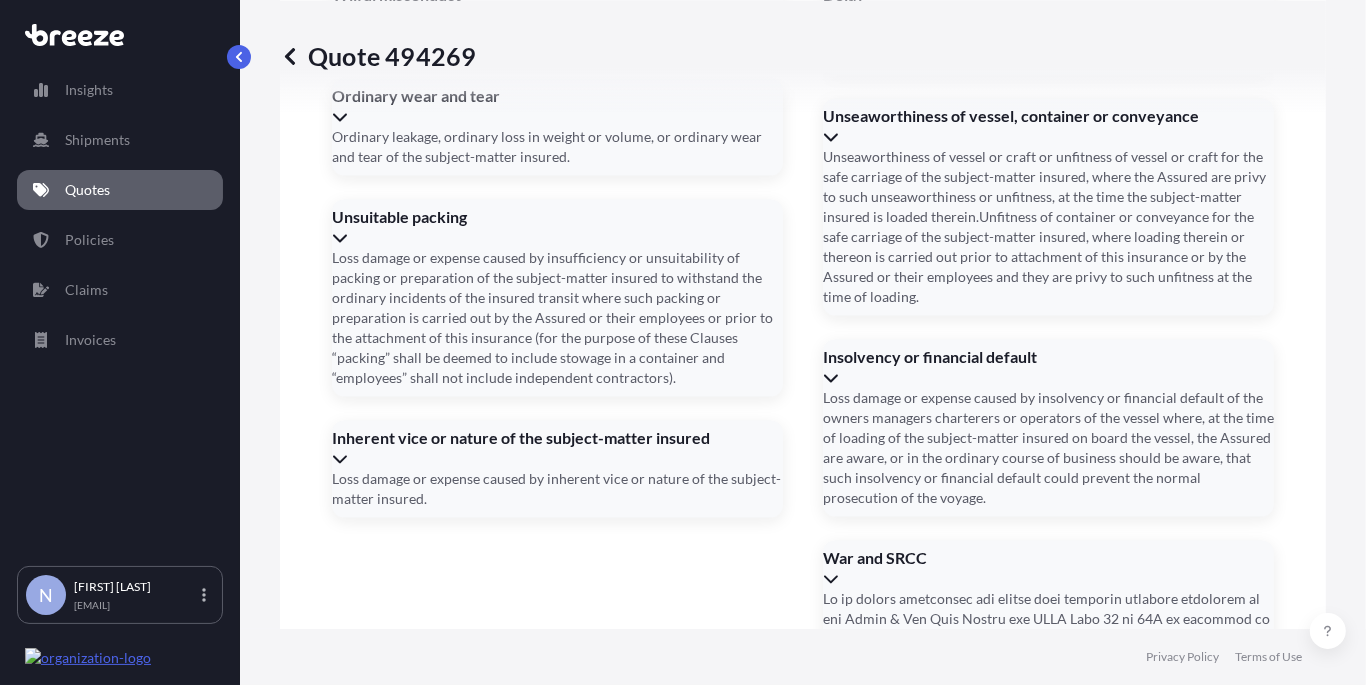 type on "EXW" 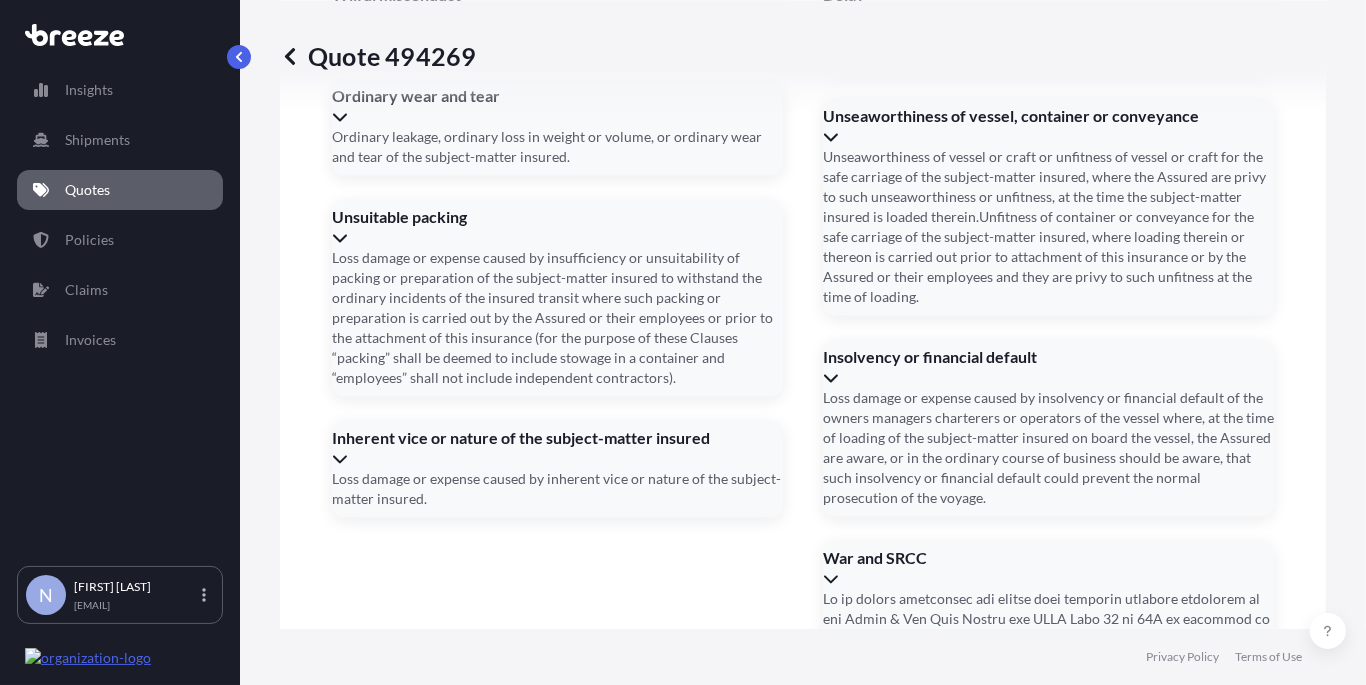 click on "AWB" at bounding box center (801, 1500) 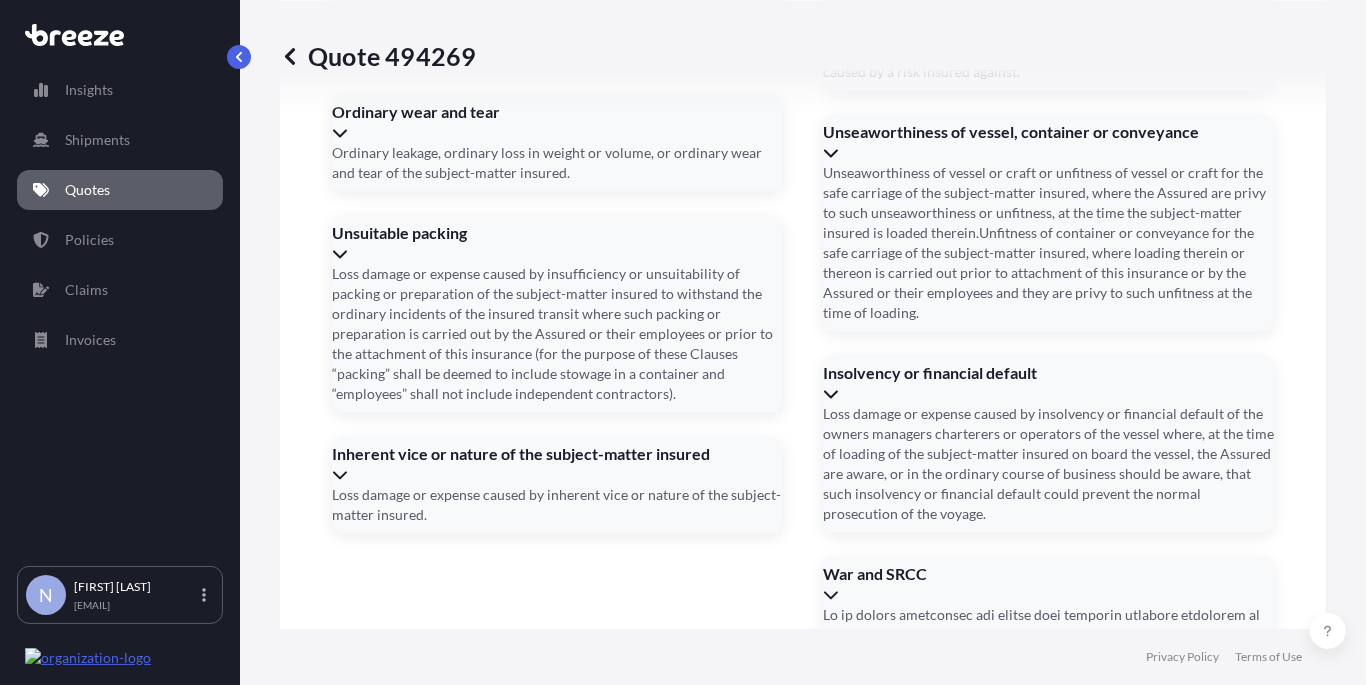 drag, startPoint x: 689, startPoint y: 410, endPoint x: 709, endPoint y: 413, distance: 20.22375 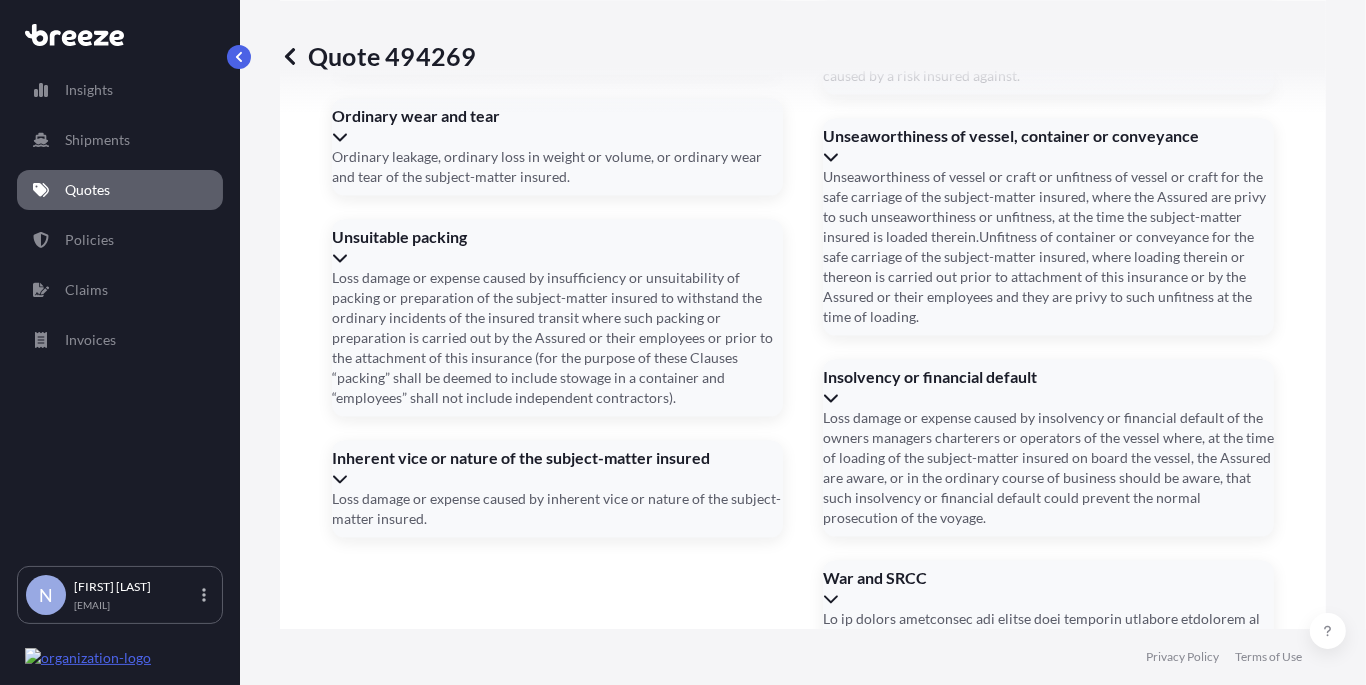 scroll, scrollTop: 3120, scrollLeft: 0, axis: vertical 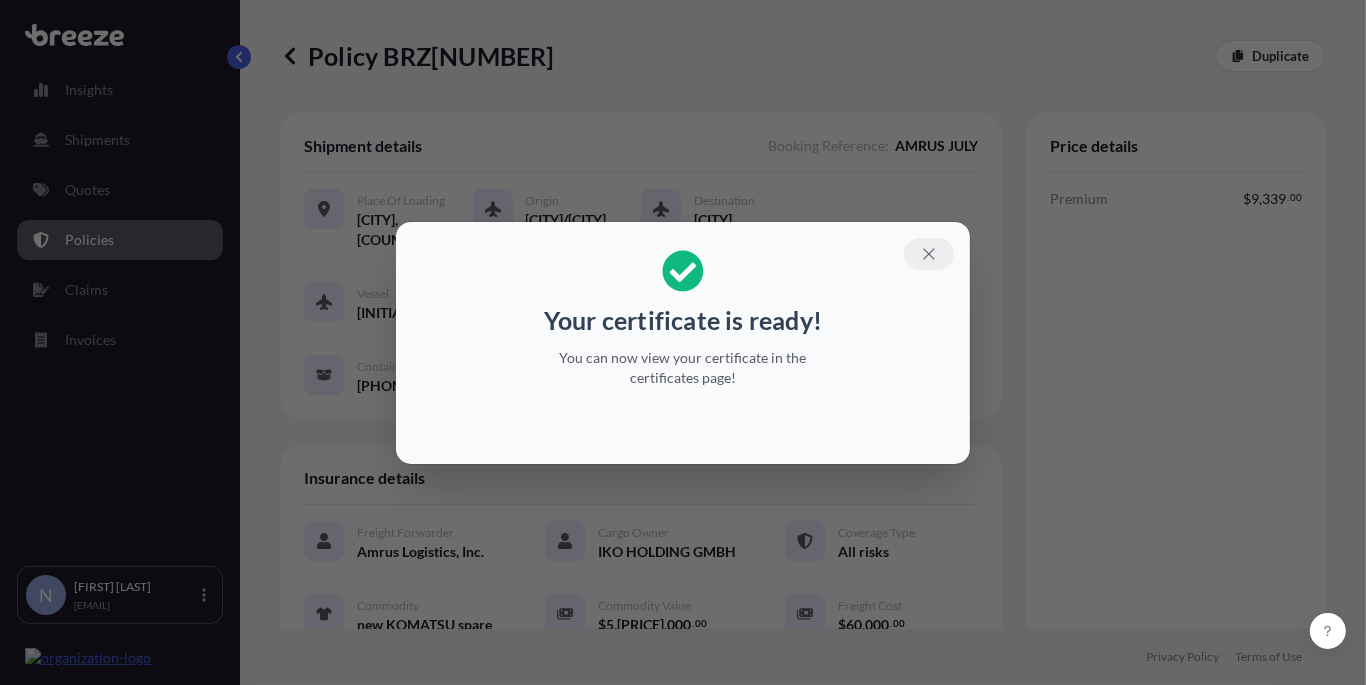 click 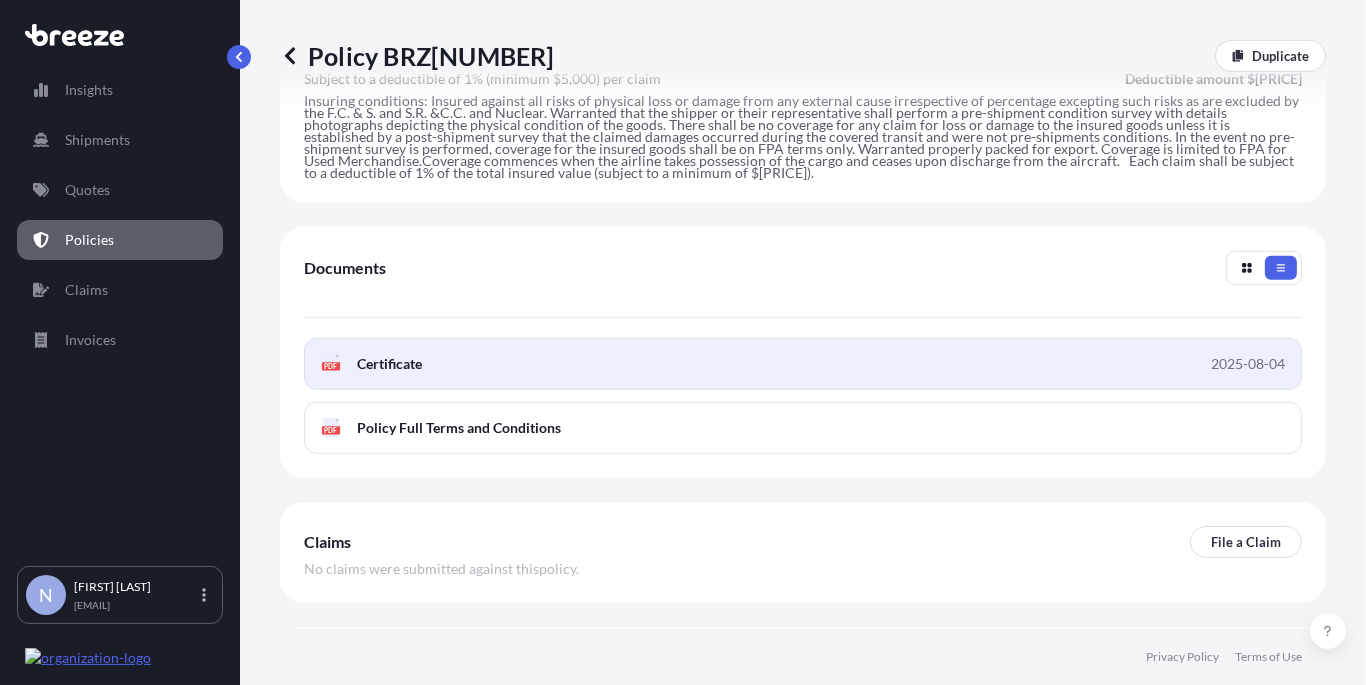 scroll, scrollTop: 785, scrollLeft: 0, axis: vertical 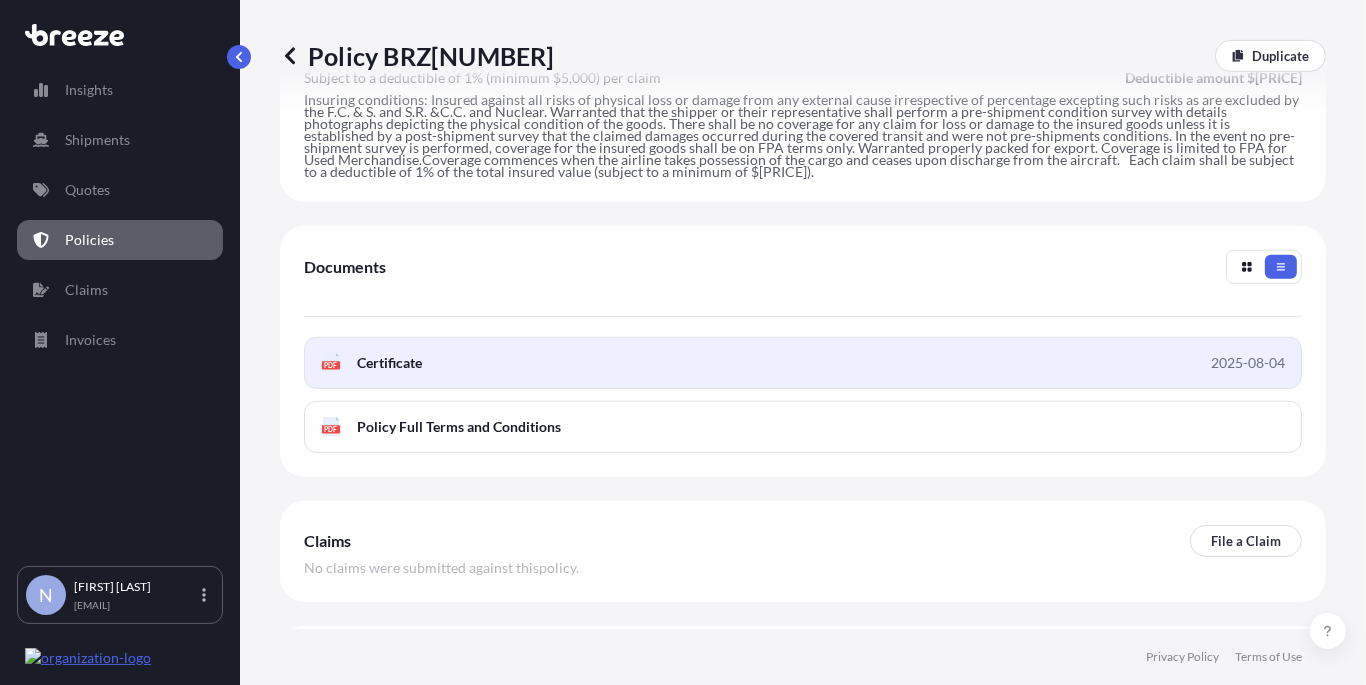 click on "Certificate" at bounding box center (389, 363) 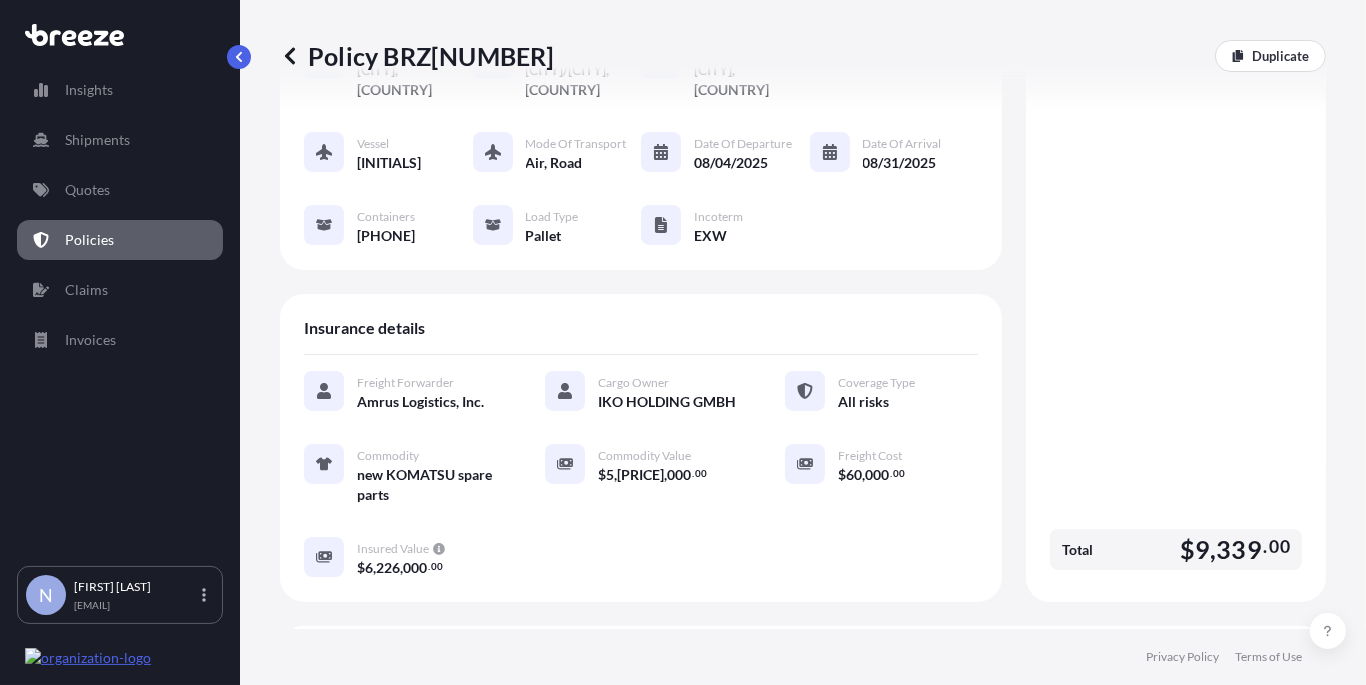 scroll, scrollTop: 0, scrollLeft: 0, axis: both 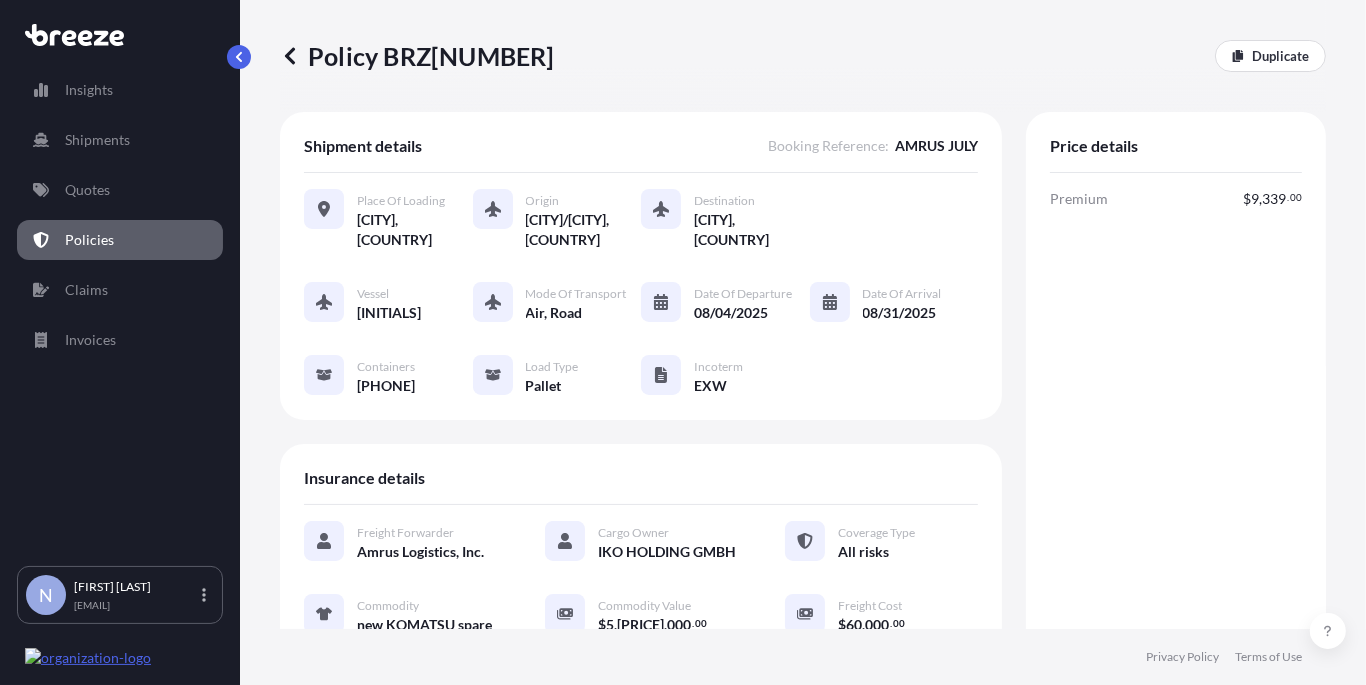 click 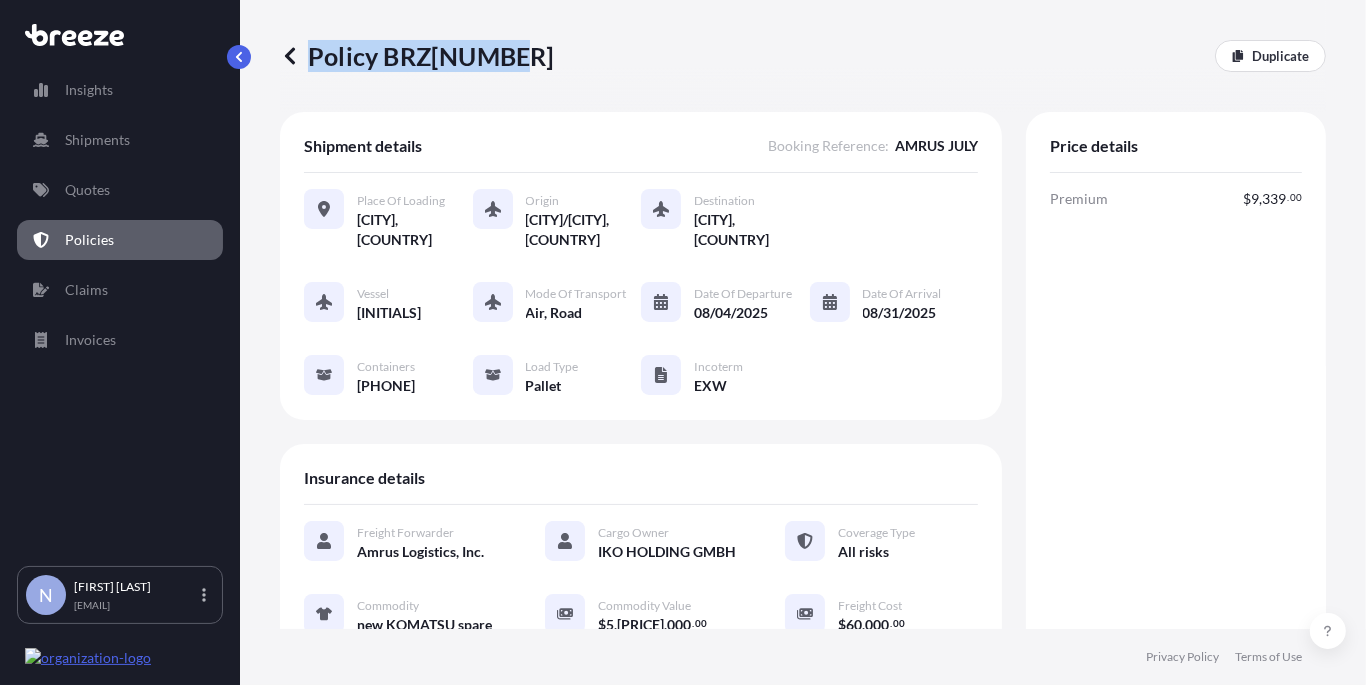 drag, startPoint x: 537, startPoint y: 51, endPoint x: 516, endPoint y: 62, distance: 23.70654 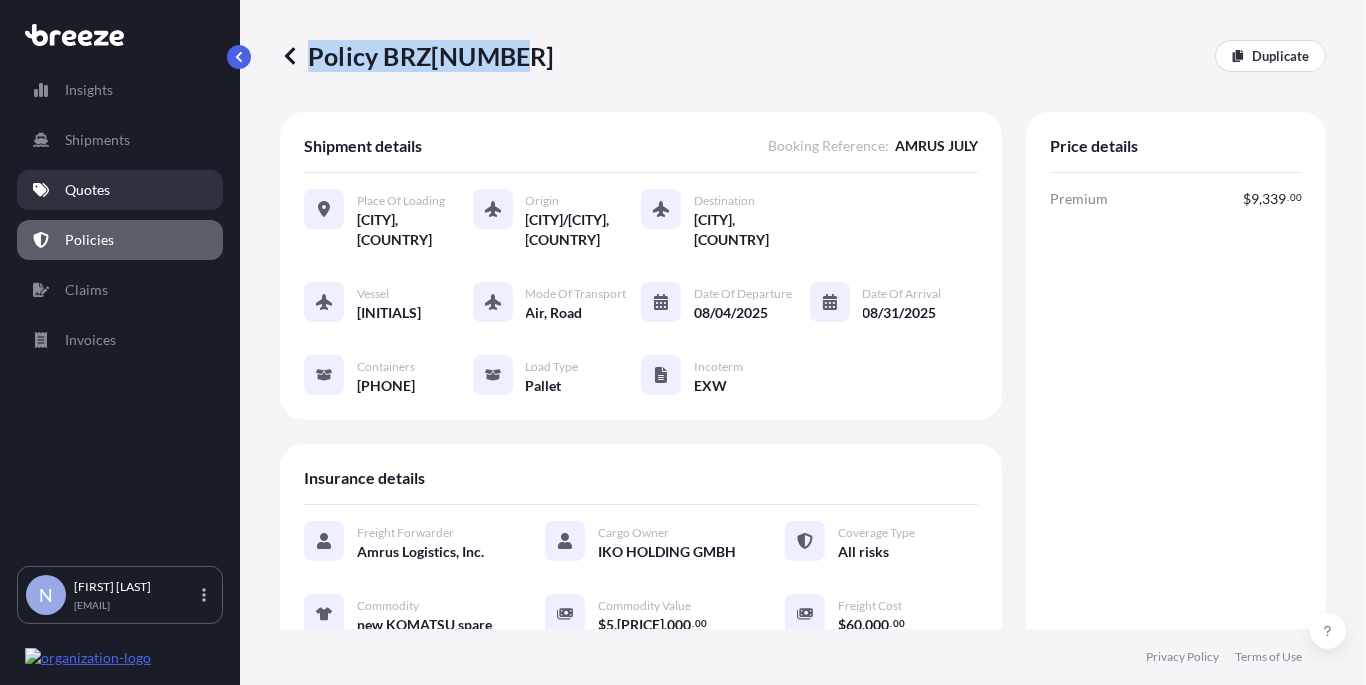 click on "Quotes" at bounding box center (87, 190) 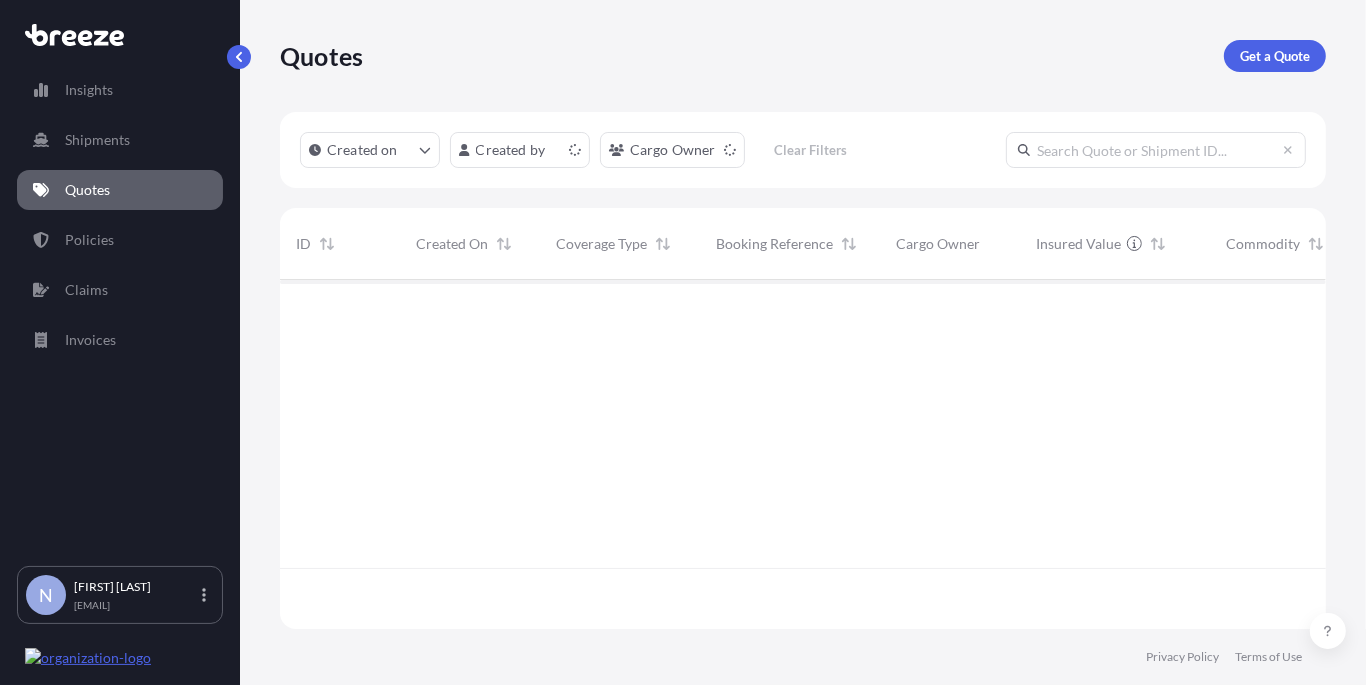 scroll, scrollTop: 15, scrollLeft: 16, axis: both 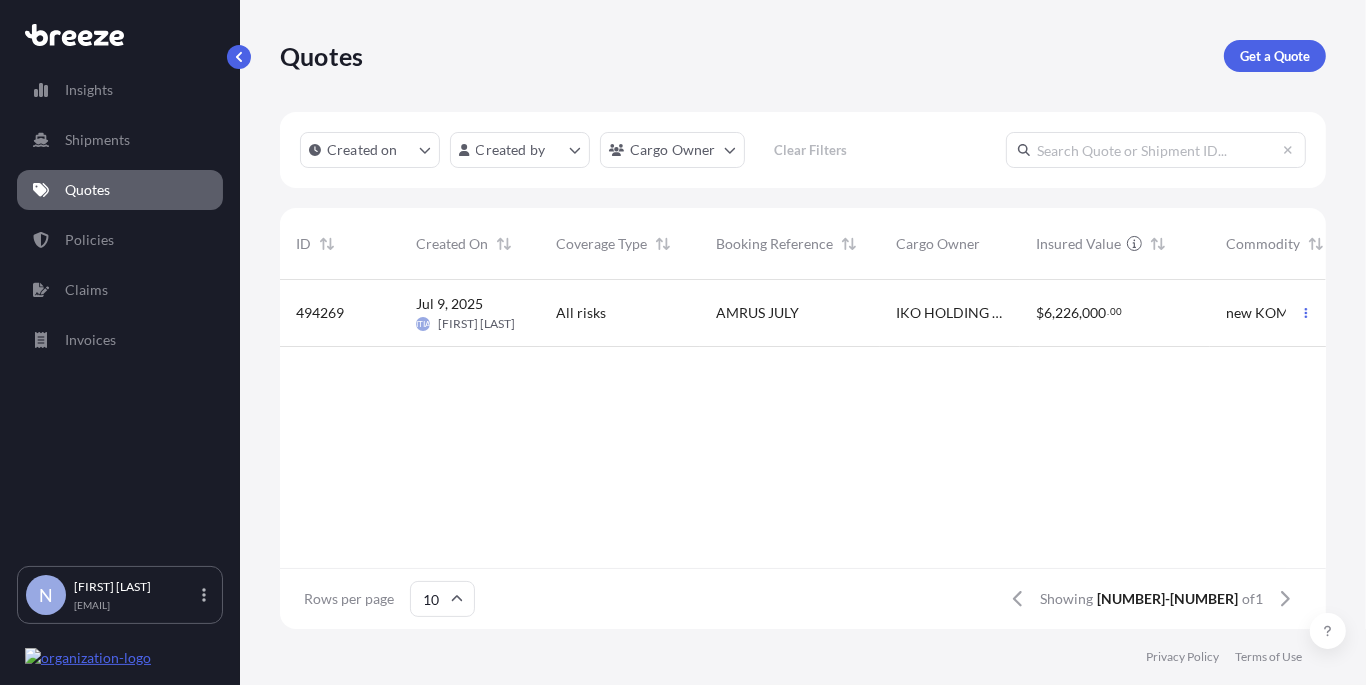 click on "All risks" at bounding box center (620, 313) 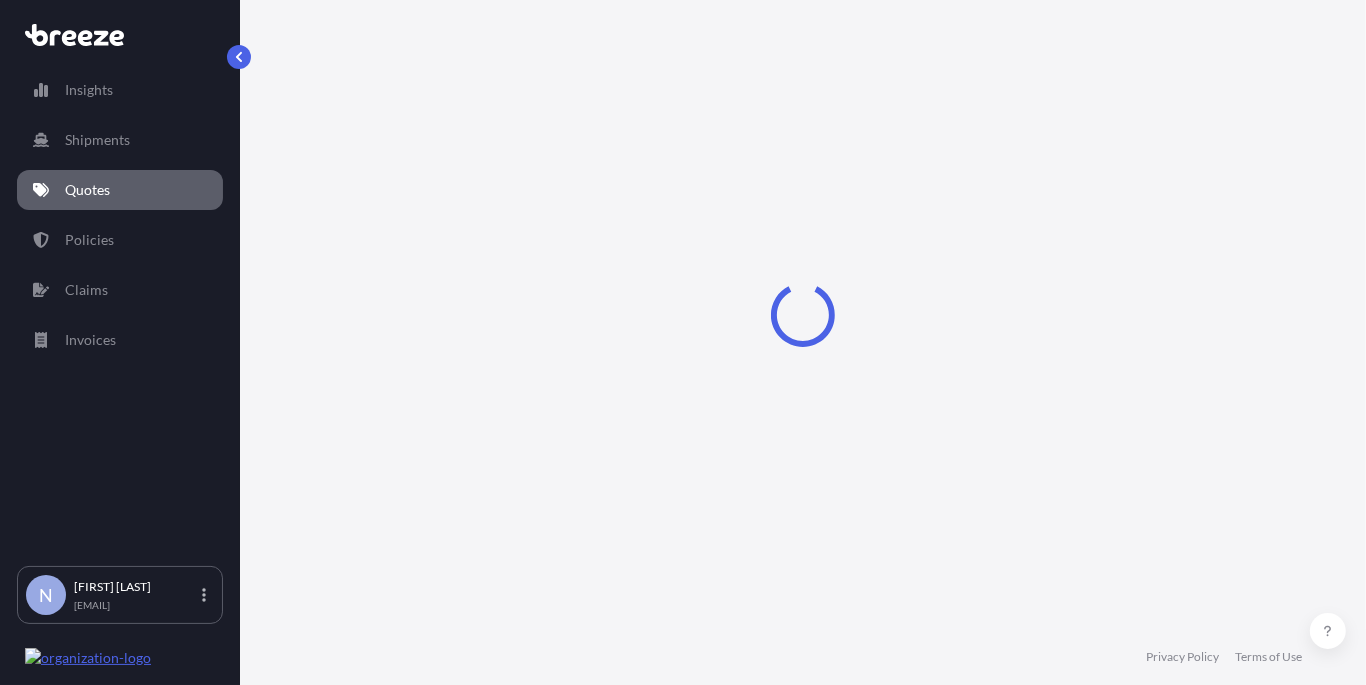 select on "Road" 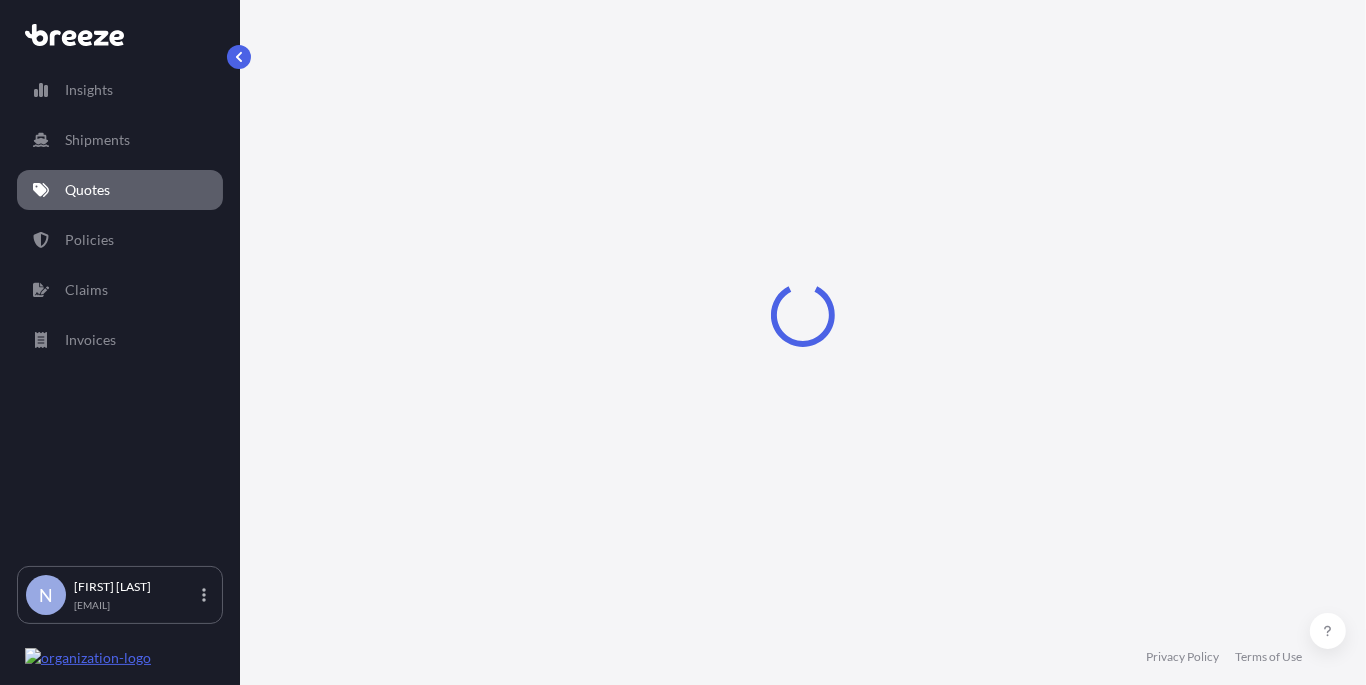 select on "Air" 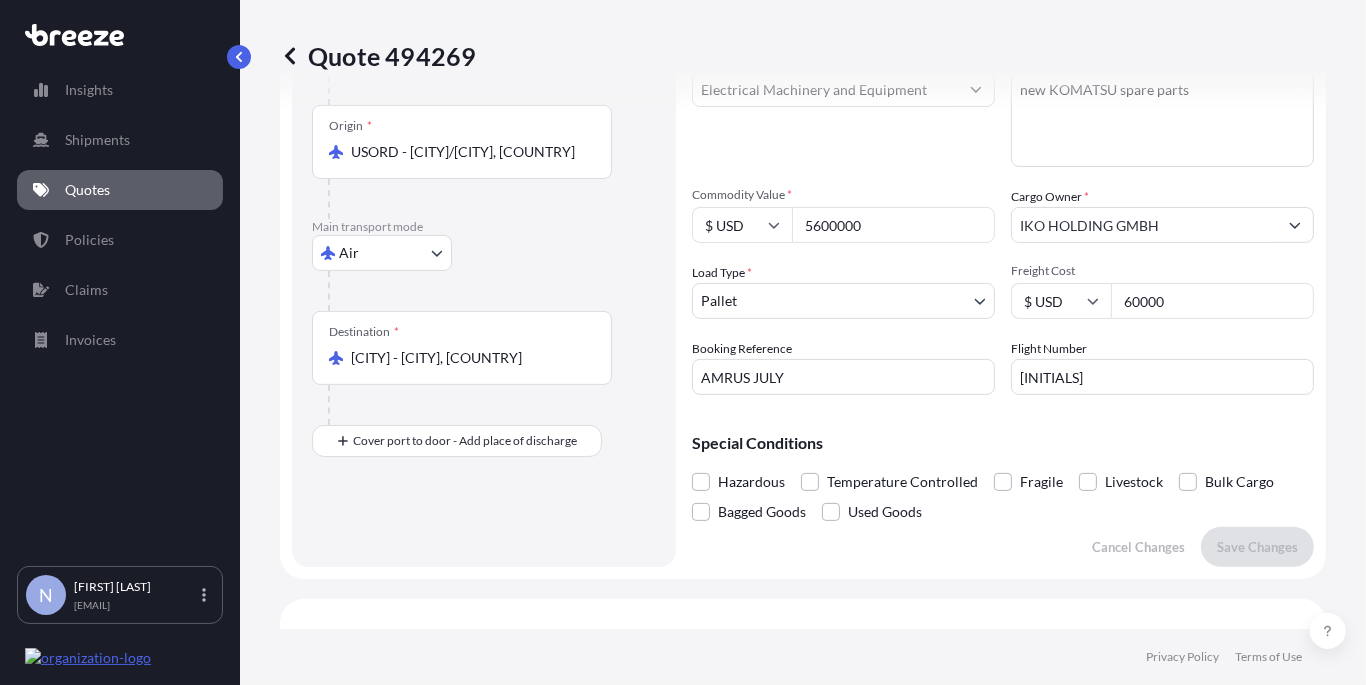 scroll, scrollTop: 271, scrollLeft: 0, axis: vertical 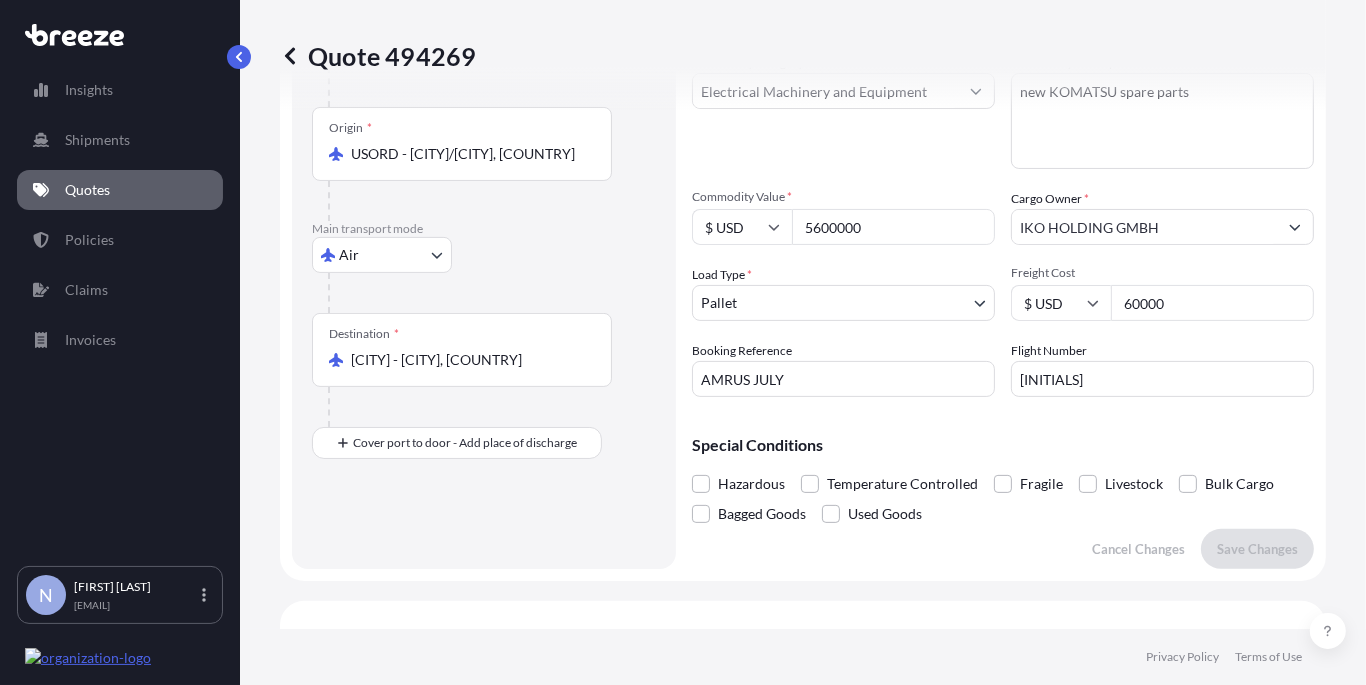 click on "[INITIALS]" at bounding box center (1162, 379) 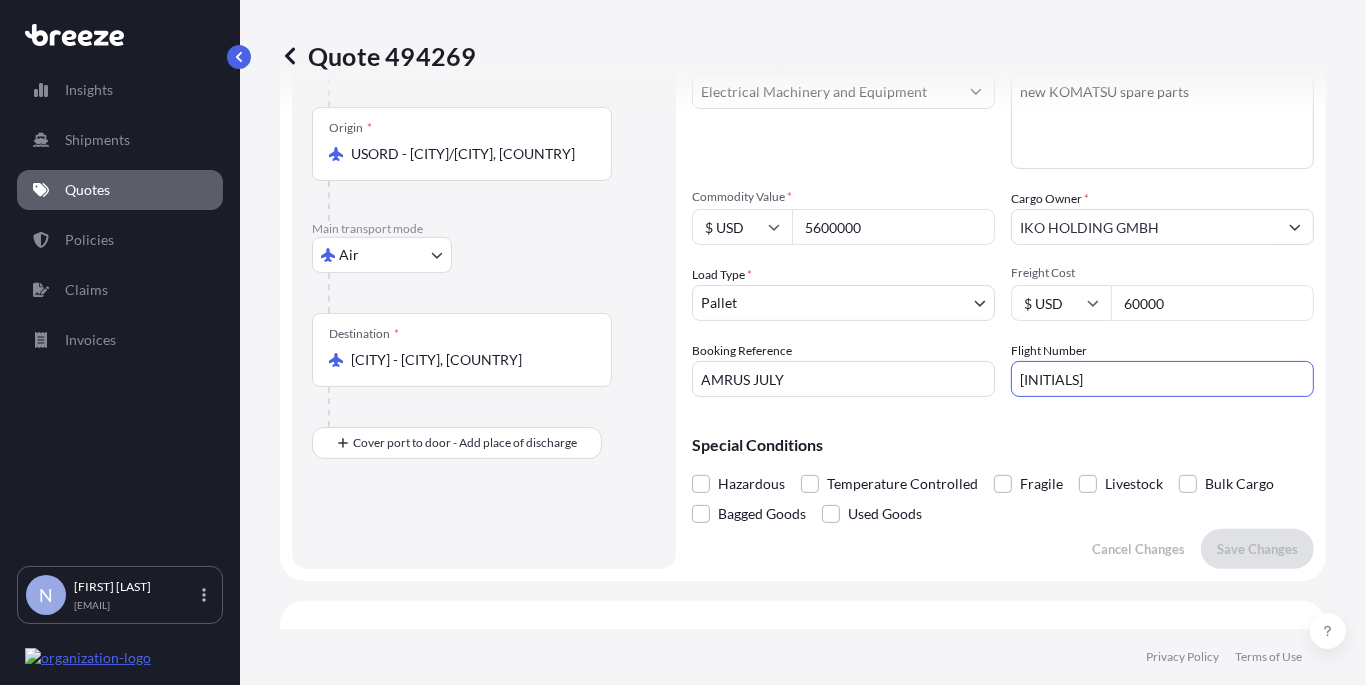 type on "T" 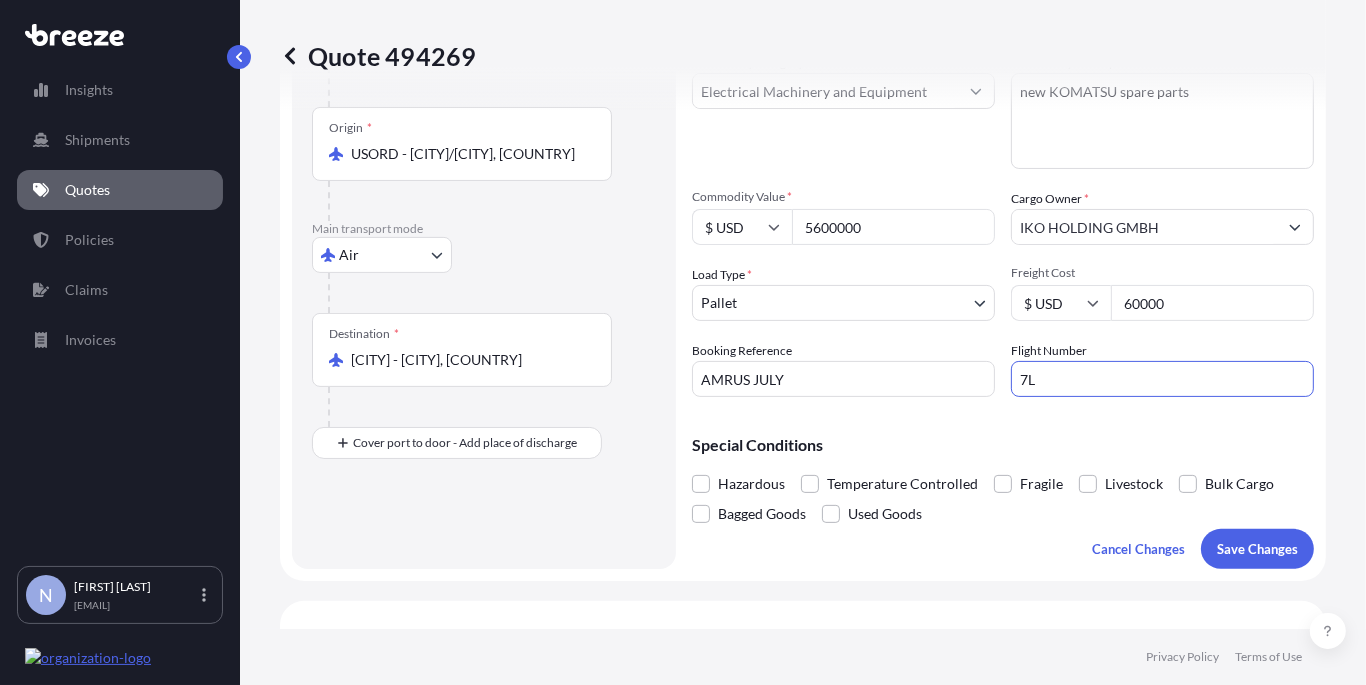 type on "7L" 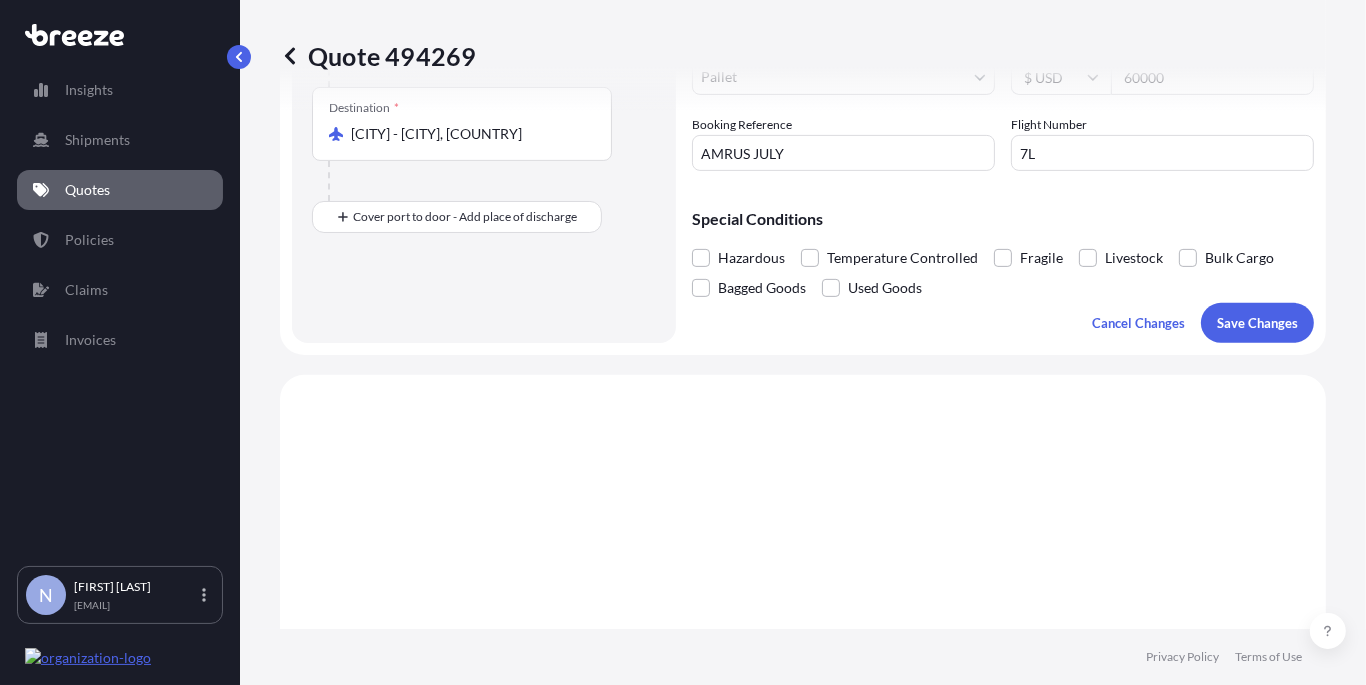 scroll, scrollTop: 498, scrollLeft: 0, axis: vertical 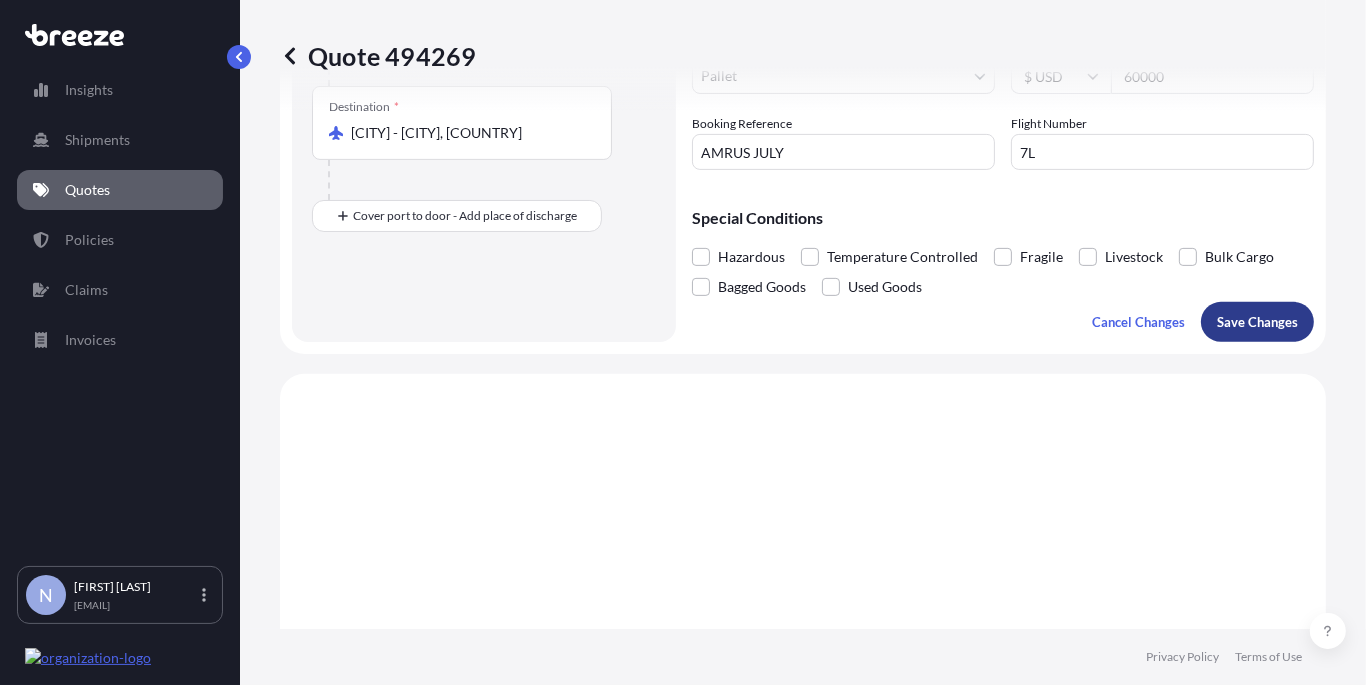 click on "Save Changes" at bounding box center [1257, 322] 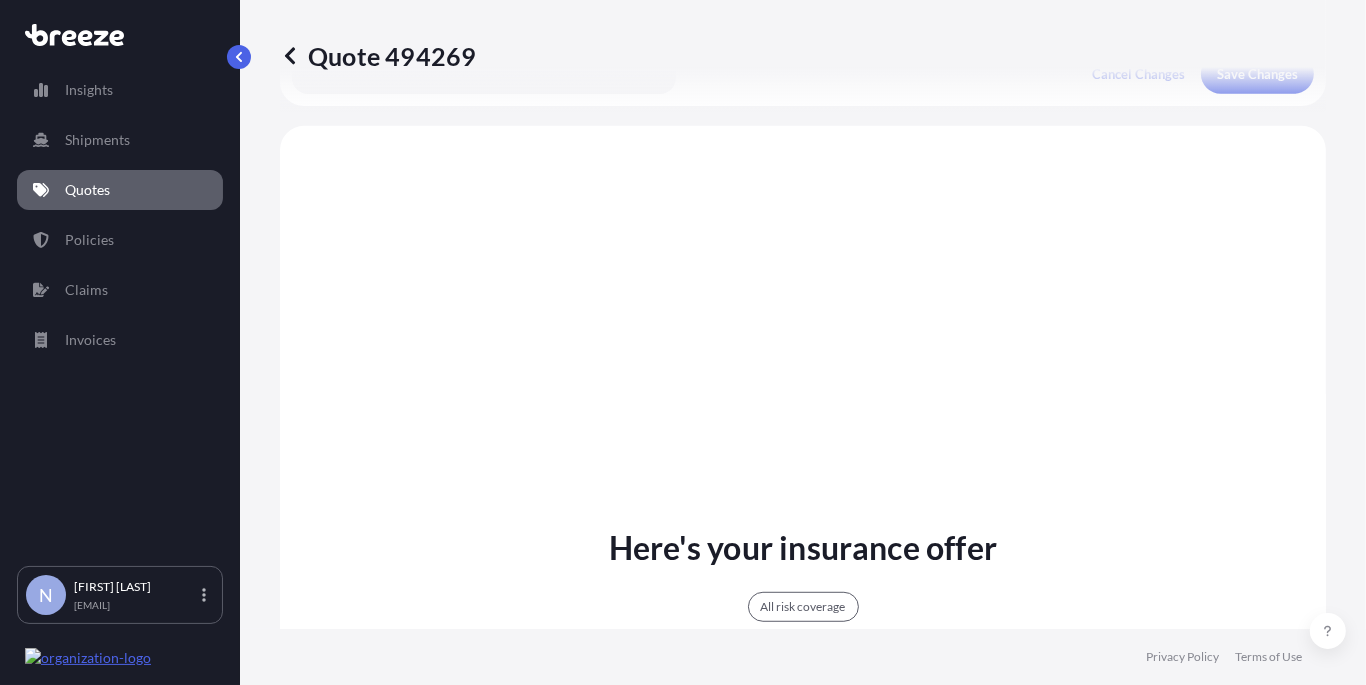scroll, scrollTop: 771, scrollLeft: 0, axis: vertical 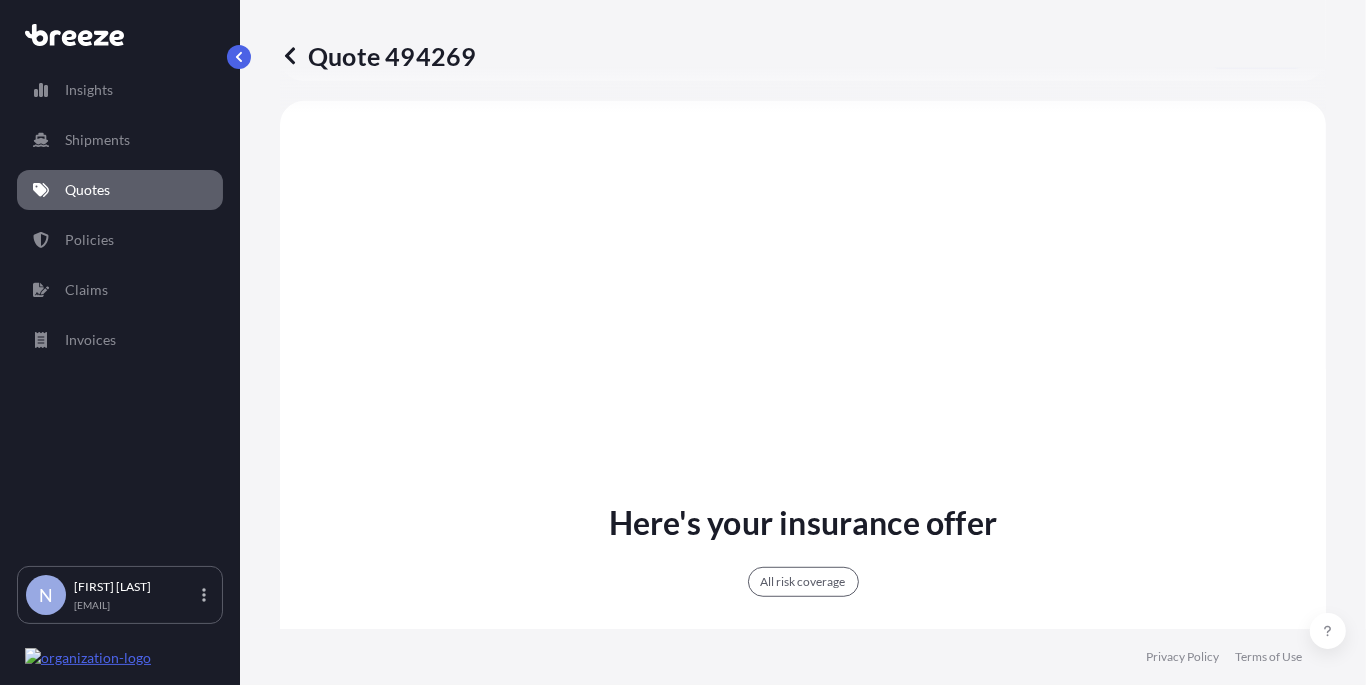 select on "Road" 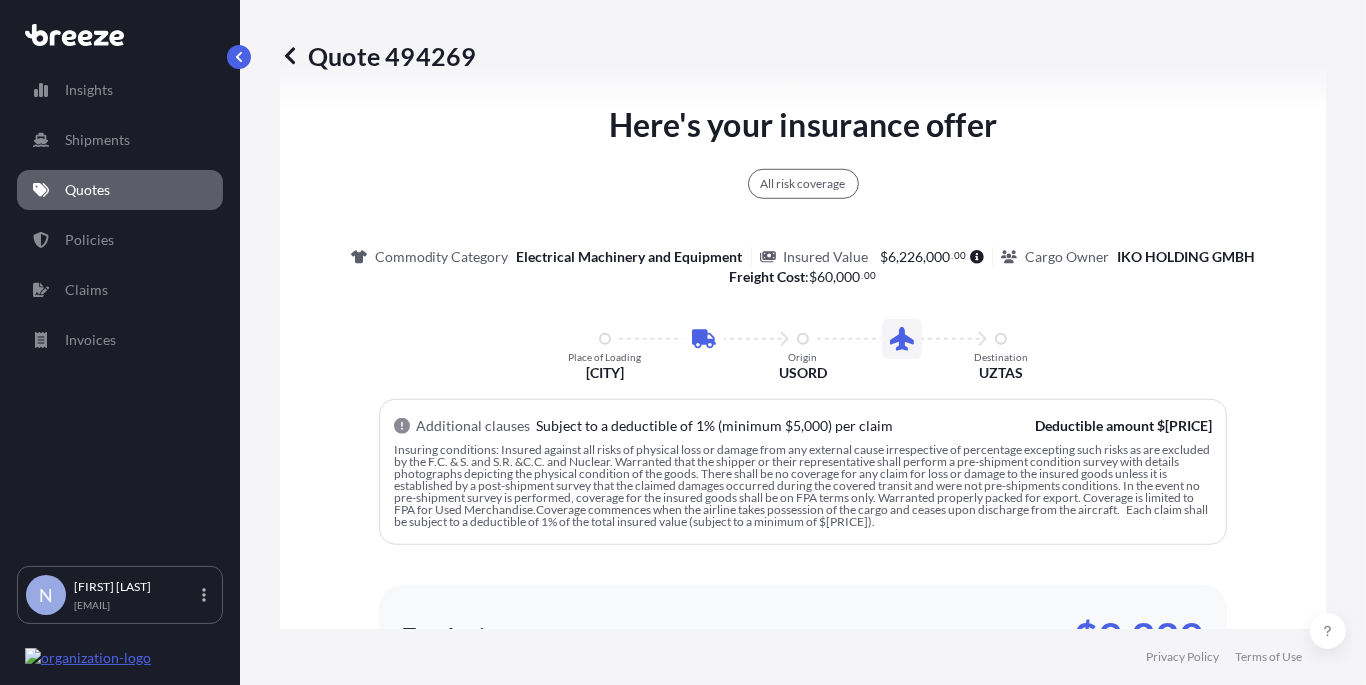 scroll, scrollTop: 1171, scrollLeft: 0, axis: vertical 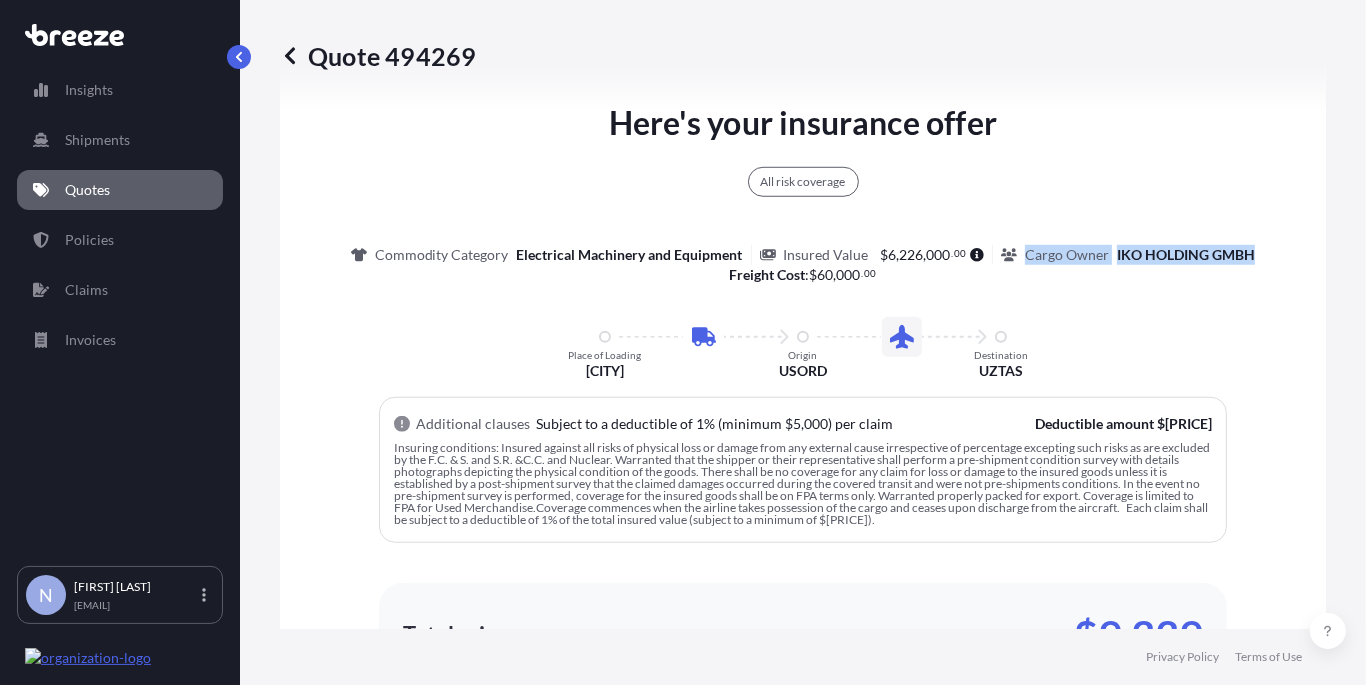 drag, startPoint x: 1017, startPoint y: 253, endPoint x: 1248, endPoint y: 263, distance: 231.21635 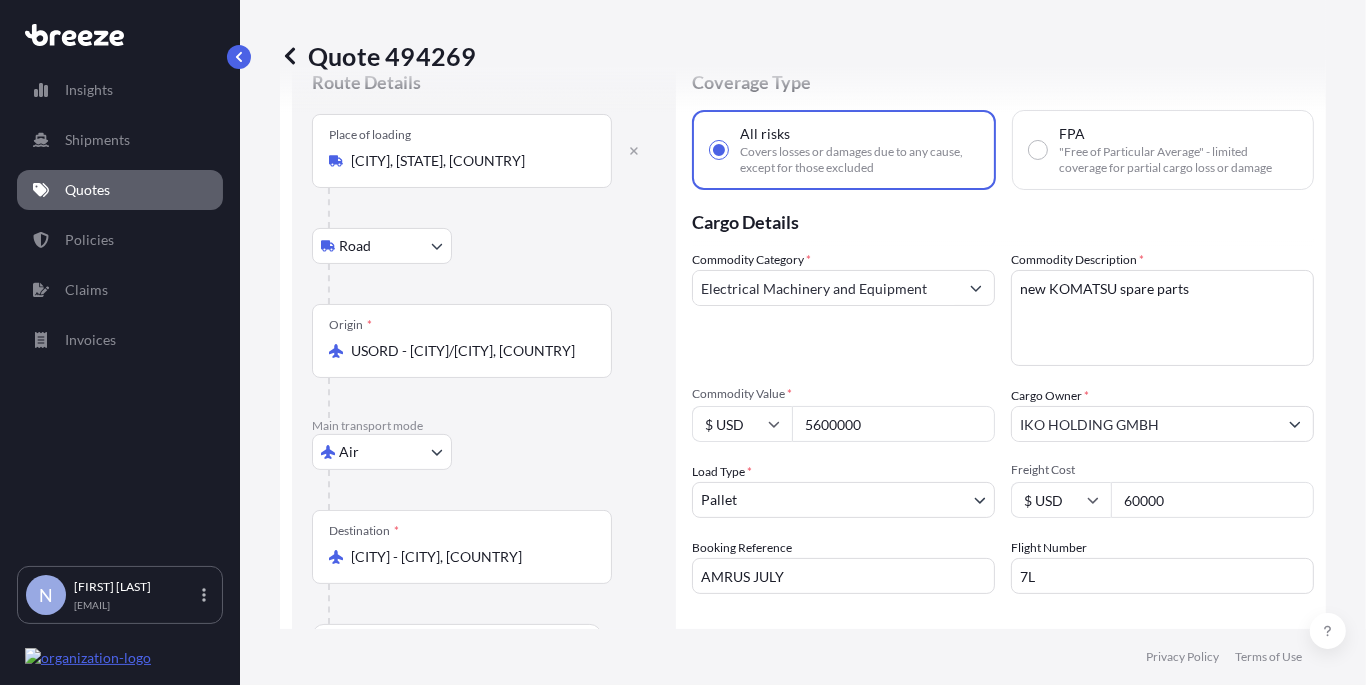 scroll, scrollTop: 72, scrollLeft: 0, axis: vertical 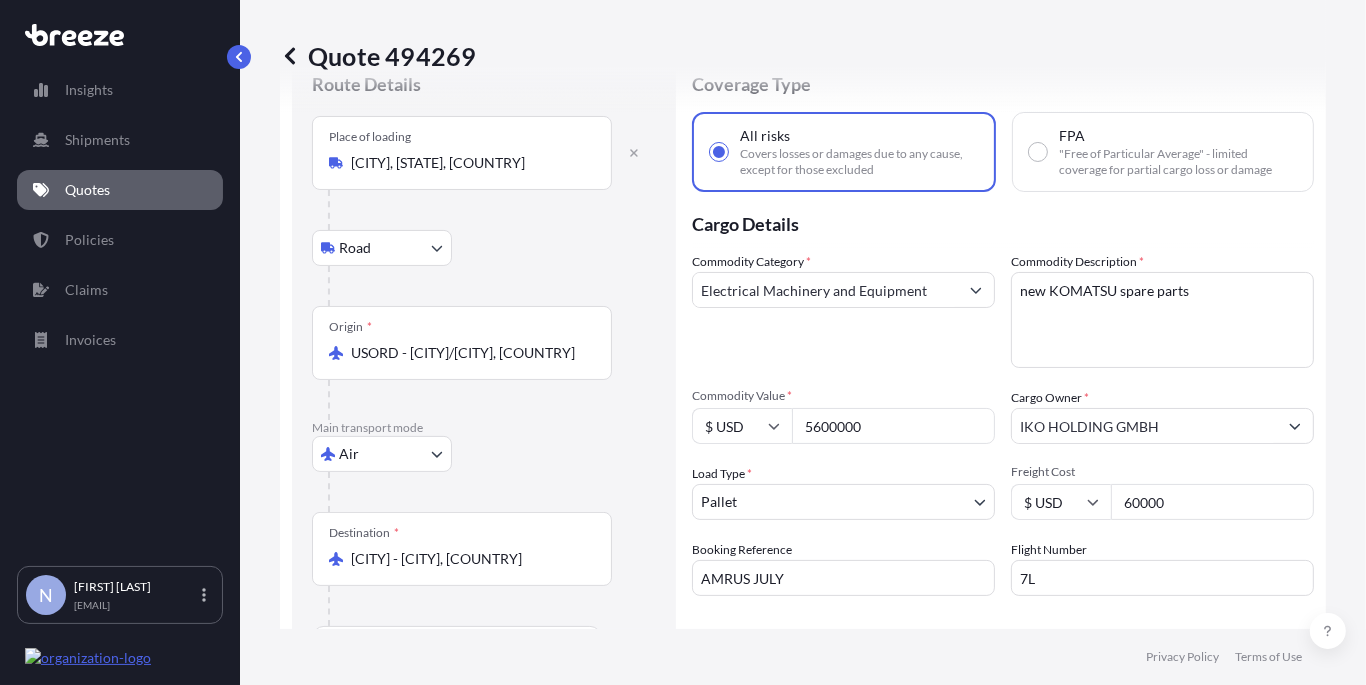 click on "Electrical Machinery and Equipment" at bounding box center (825, 290) 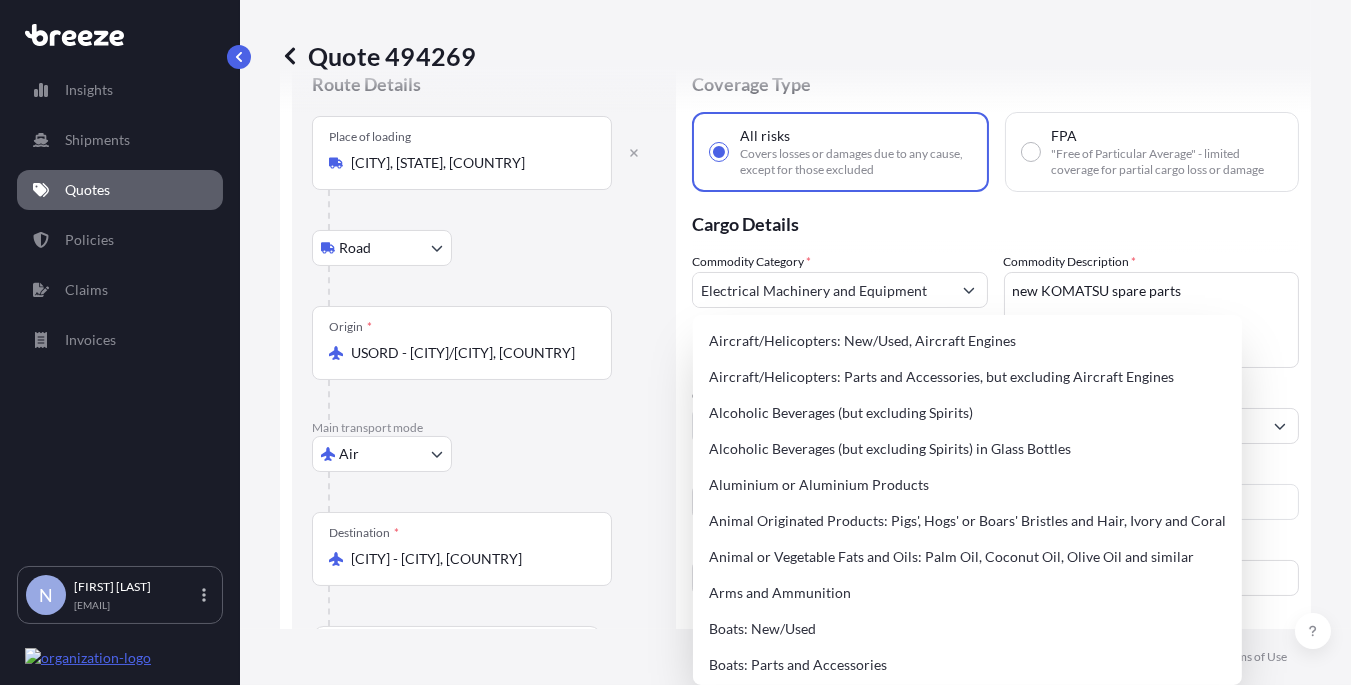 click on "Cargo Details" at bounding box center (995, 222) 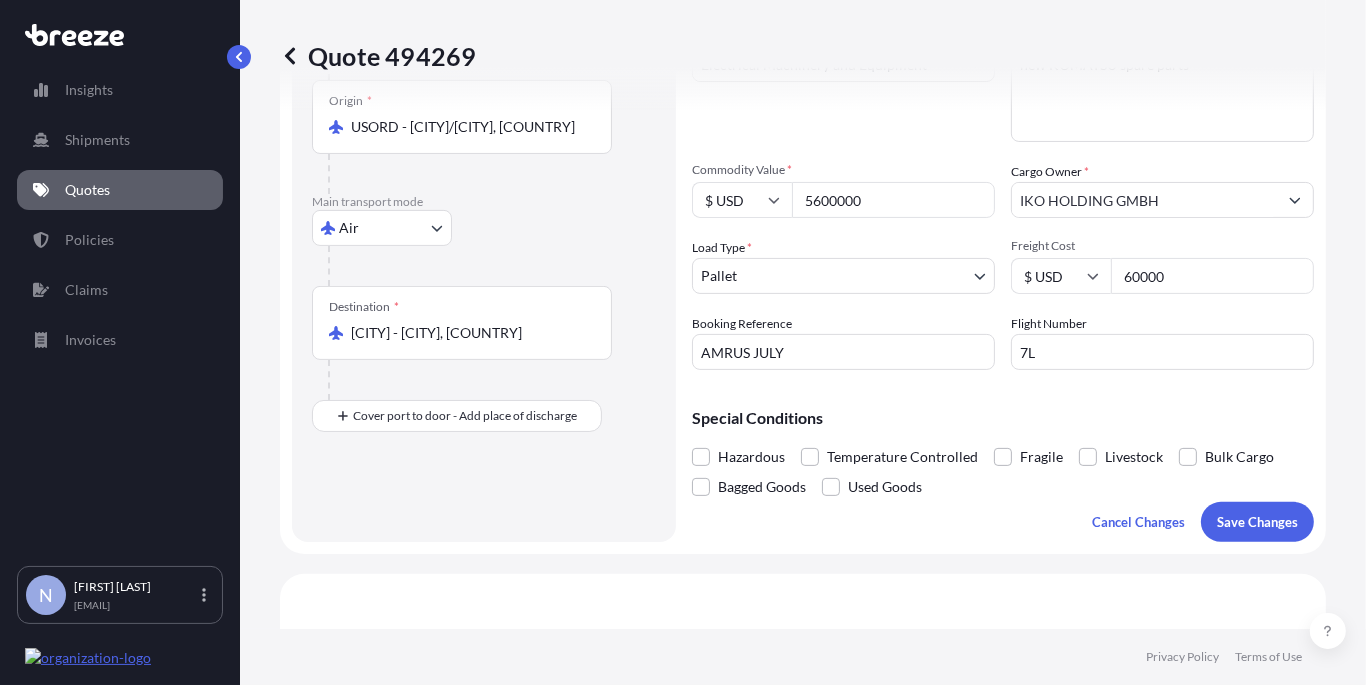 scroll, scrollTop: 299, scrollLeft: 0, axis: vertical 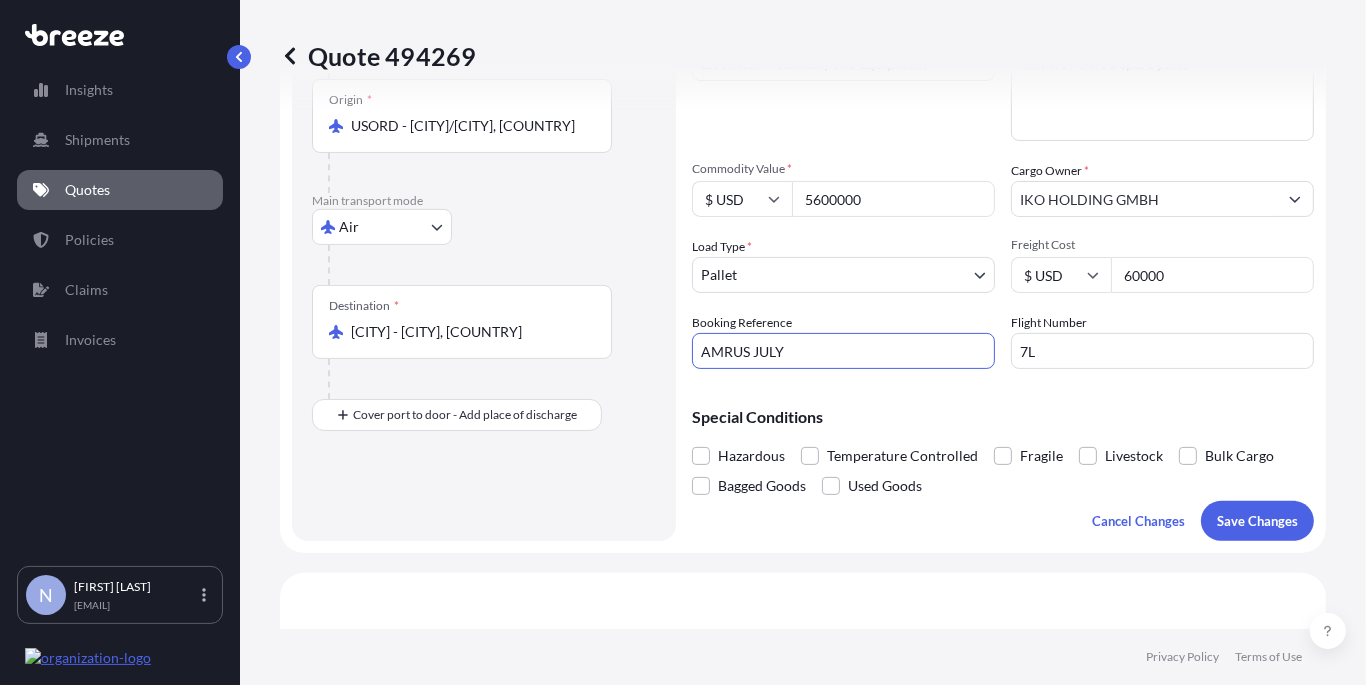 drag, startPoint x: 826, startPoint y: 349, endPoint x: 698, endPoint y: 351, distance: 128.01562 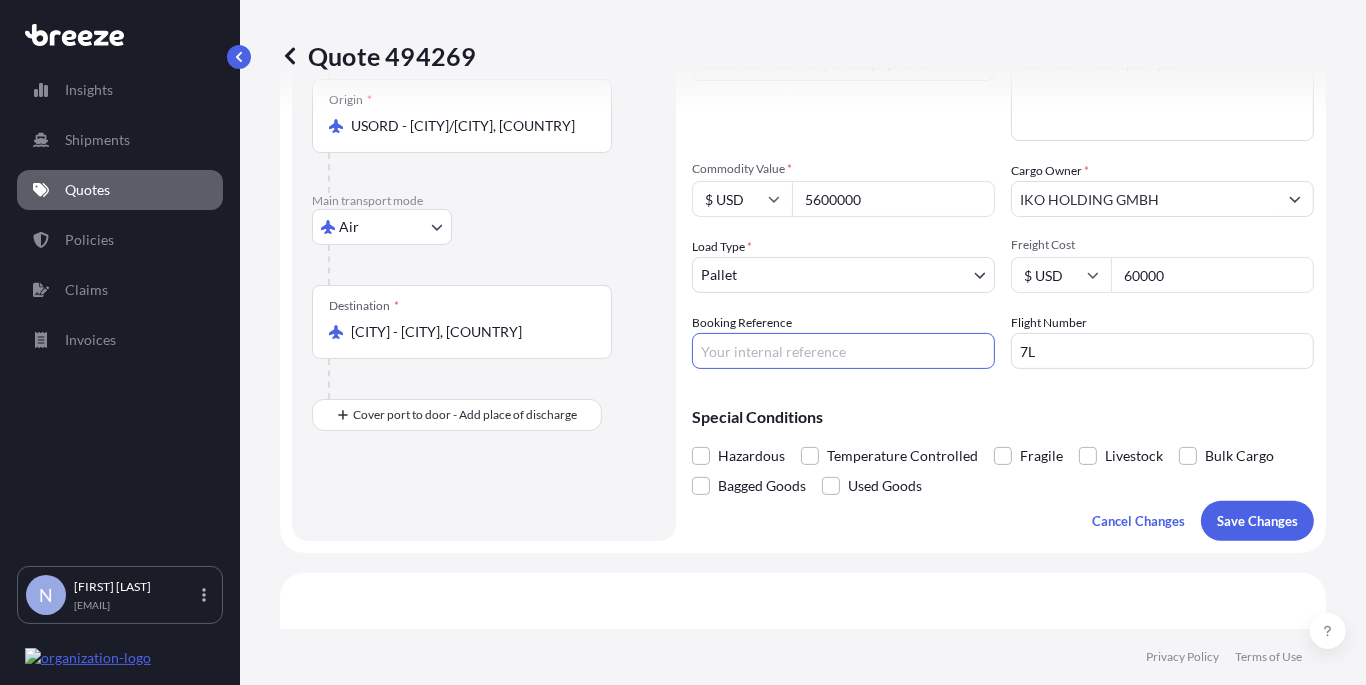 paste on "Inv #'s: [NUMBERS] and [NUMBERS] dd [DATE]" 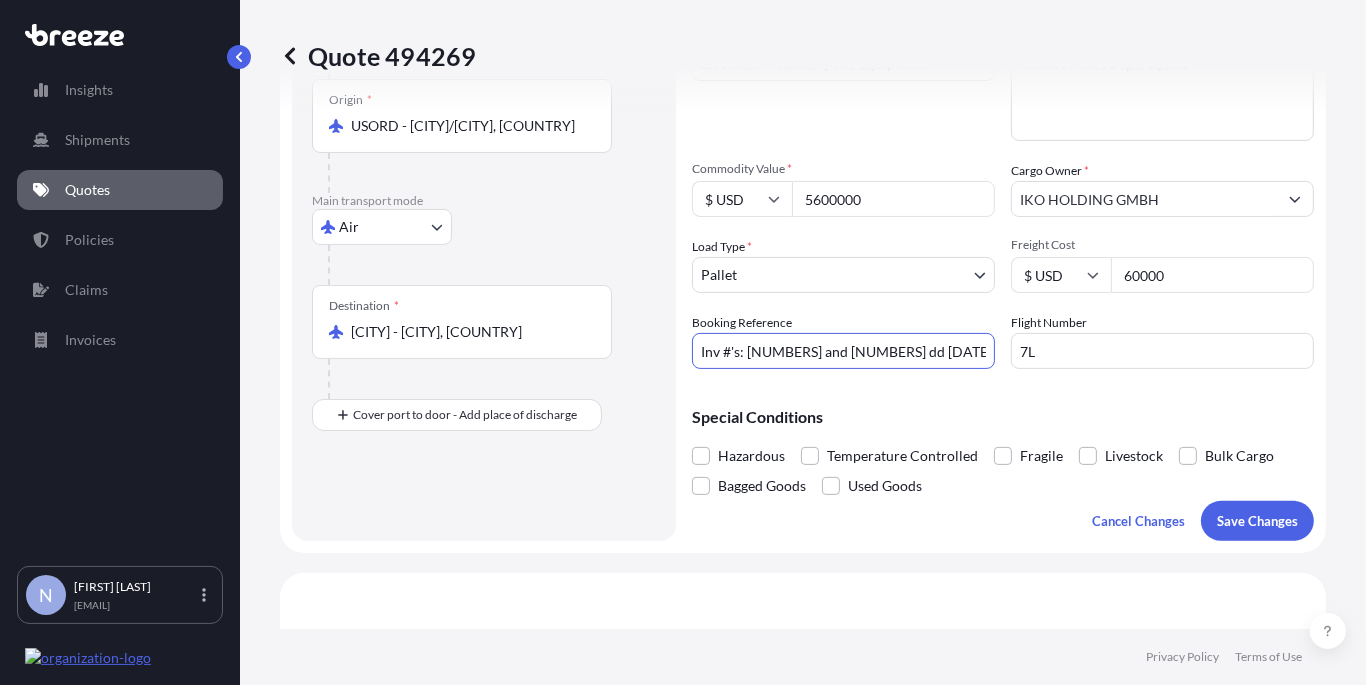 scroll, scrollTop: 0, scrollLeft: 11, axis: horizontal 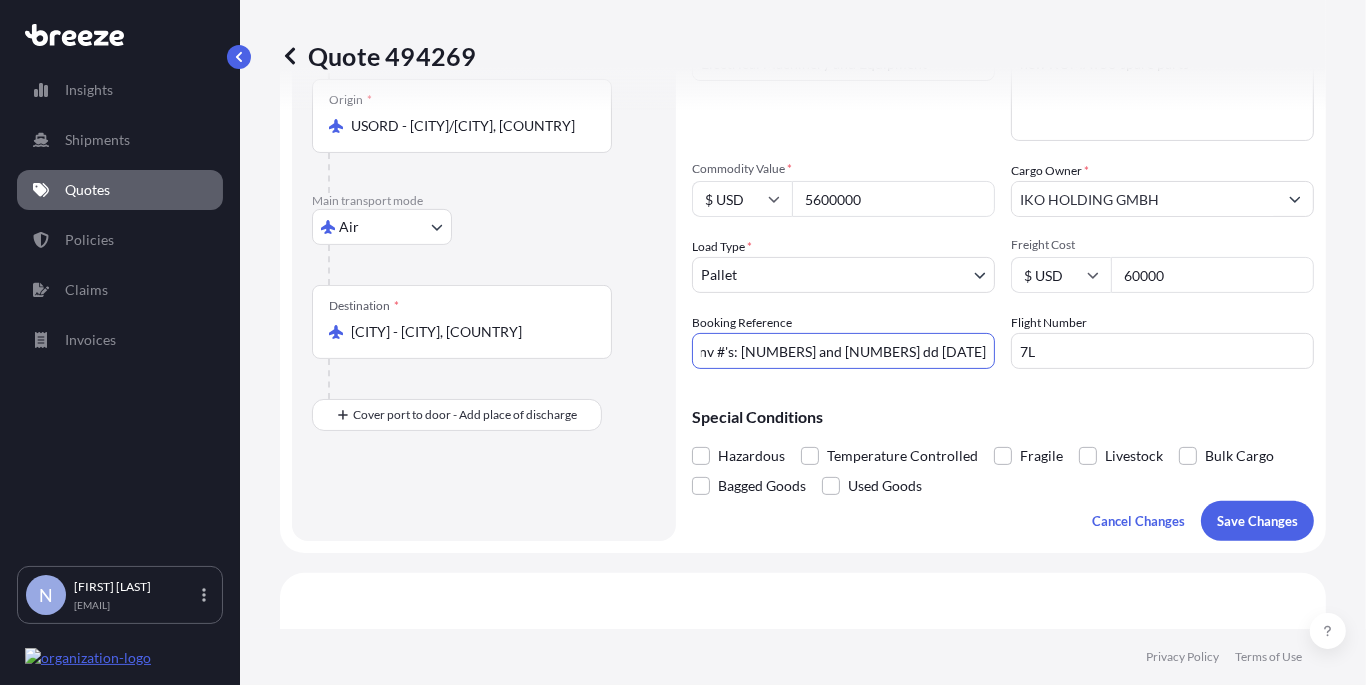 type on "Inv #'s: [NUMBERS] and [NUMBERS] dd [DATE]" 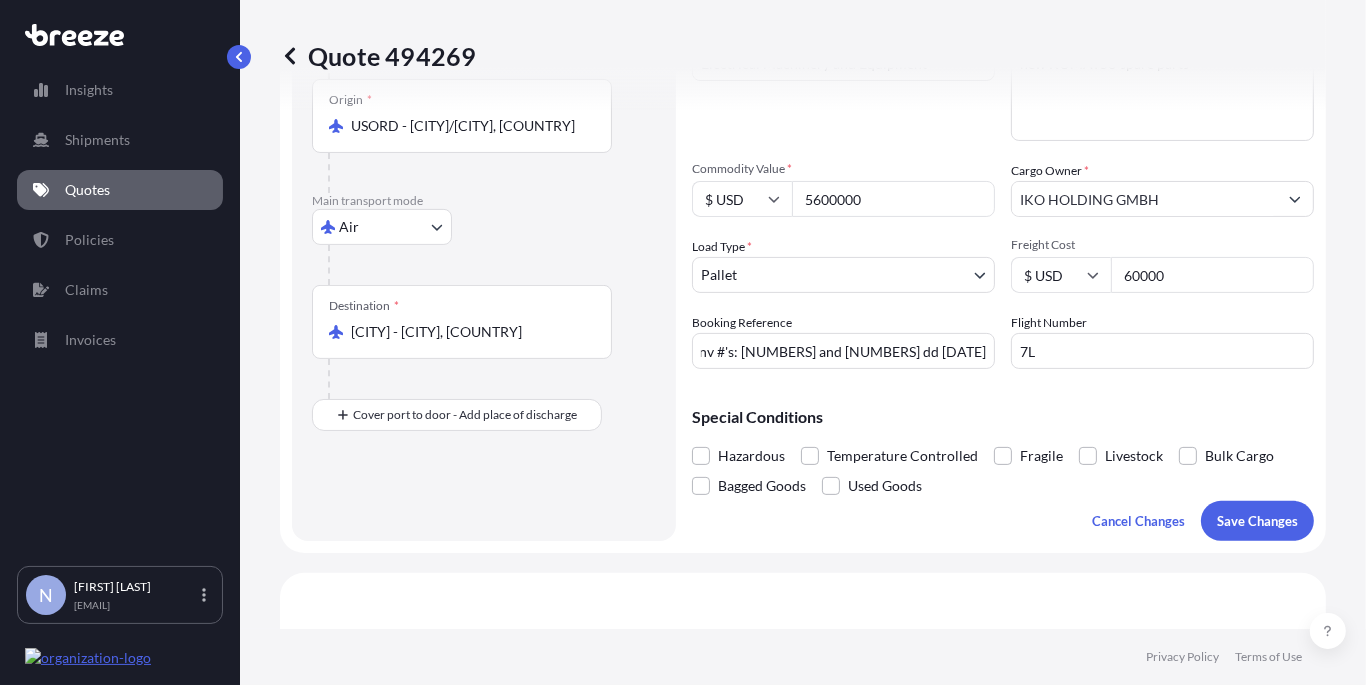 scroll, scrollTop: 0, scrollLeft: 0, axis: both 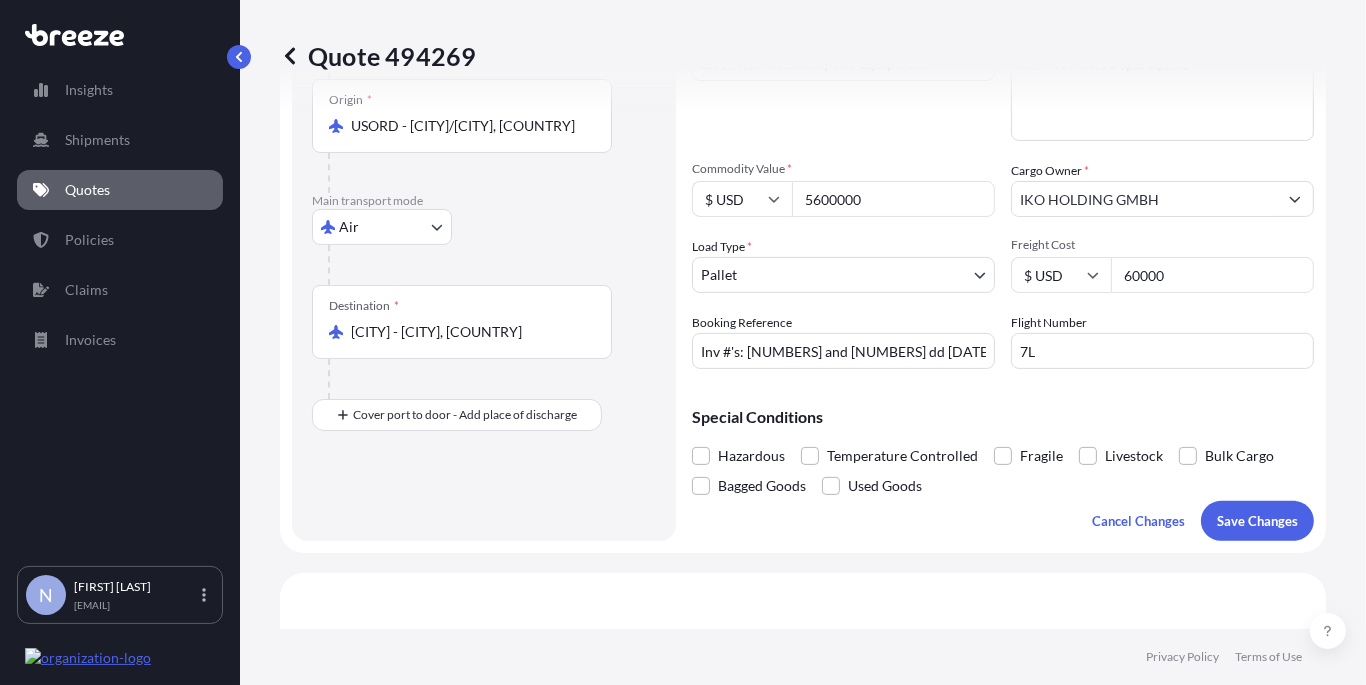 click on "Route Details Place of loading [CITY], [STATE], [COUNTRY] Road Road Rail Origin * USORD - [CITY]/[CITY], [COUNTRY] Main transport mode Air Sea Air Road Rail Destination * UZTAS - [CITY], [COUNTRY] Cover port to door - Add place of discharge Road Road Rail Place of Discharge Coverage Type All risks Covers losses or damages due to any cause, except for those excluded FPA "Free of Particular Average" - limited coverage for partial cargo loss or damage Cargo Details Commodity Category * Electrical Machinery and Equipment Commodity Description * new KOMATSU spare parts  Commodity Value   * $ USD [PRICE] Cargo Owner * IKO HOLDING GMBH Load Type * Pallet PALLET CONTAINER PARCELS CARTONS Freight Cost   $ USD [PRICE] Booking Reference Inv #'s: [NUMBERS] and [NUMBERS] dd [DATE] Flight Number 7L Special Conditions Hazardous Temperature Controlled Fragile Livestock Bulk Cargo Bagged Goods Used Goods Cancel Changes Save Changes" at bounding box center (803, 183) 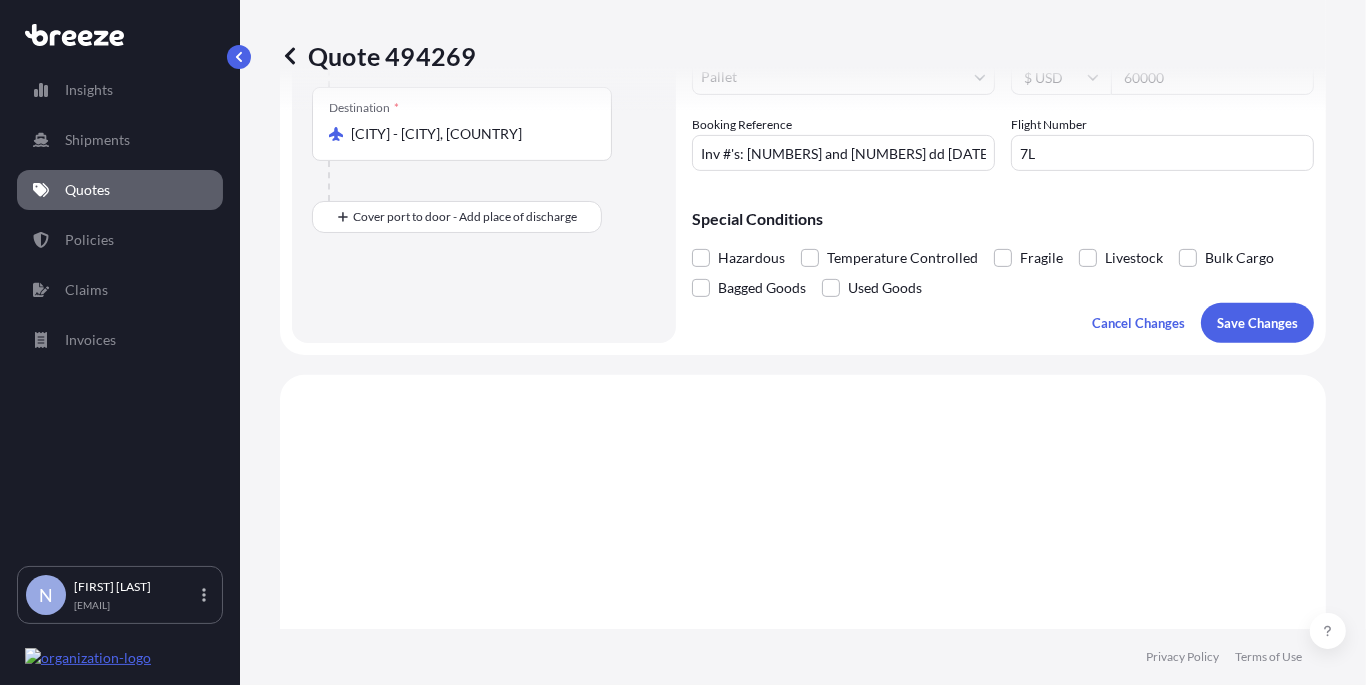 scroll, scrollTop: 499, scrollLeft: 0, axis: vertical 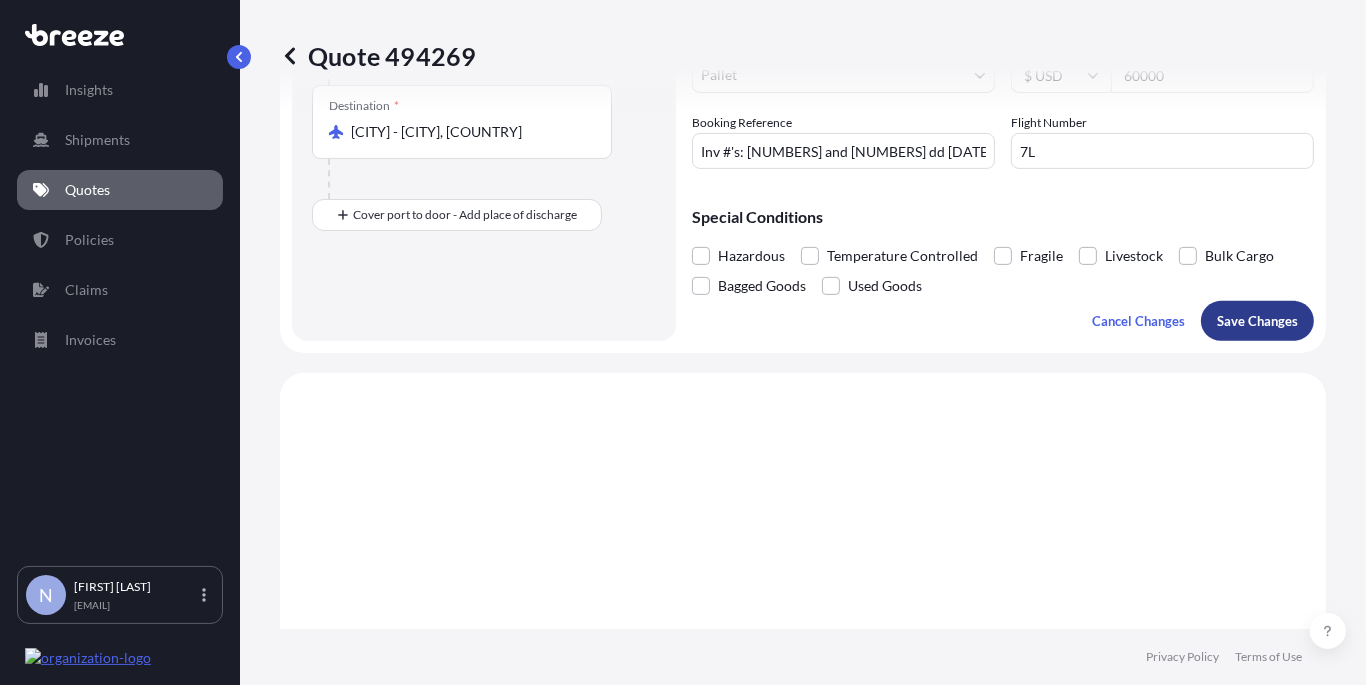 click on "Save Changes" at bounding box center [1257, 321] 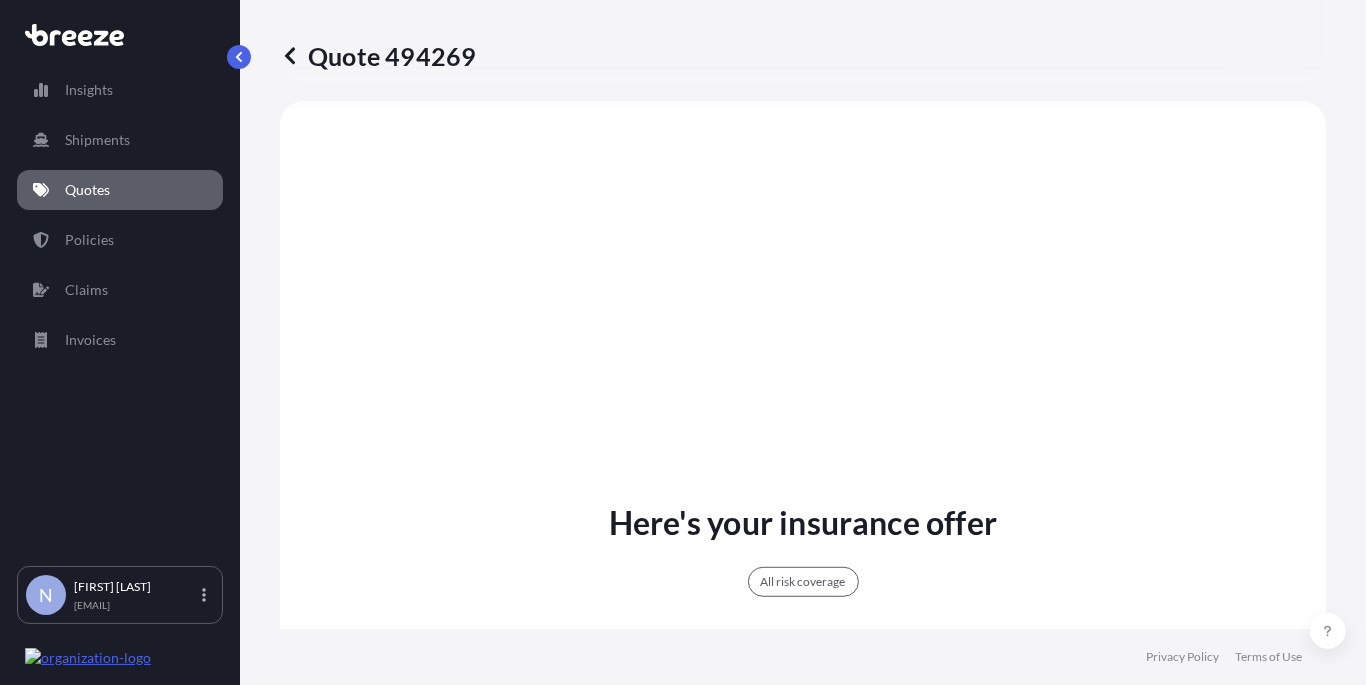 select on "Road" 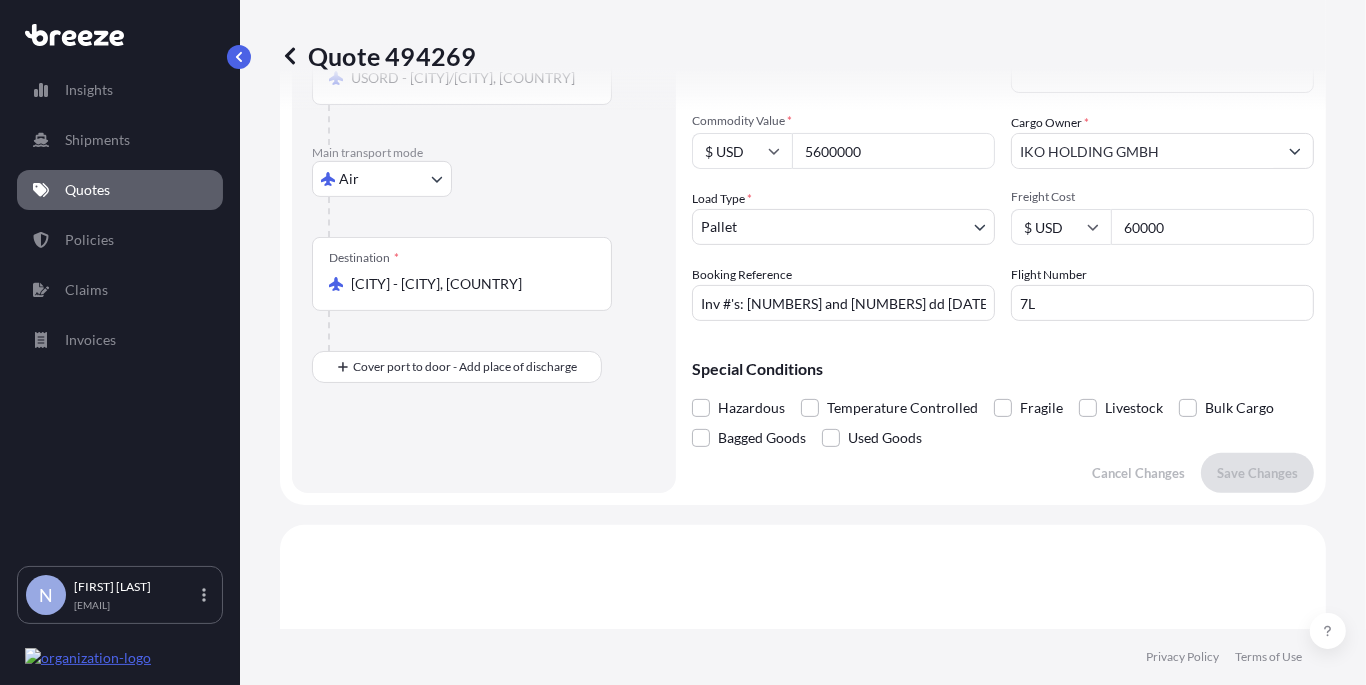 scroll, scrollTop: 0, scrollLeft: 0, axis: both 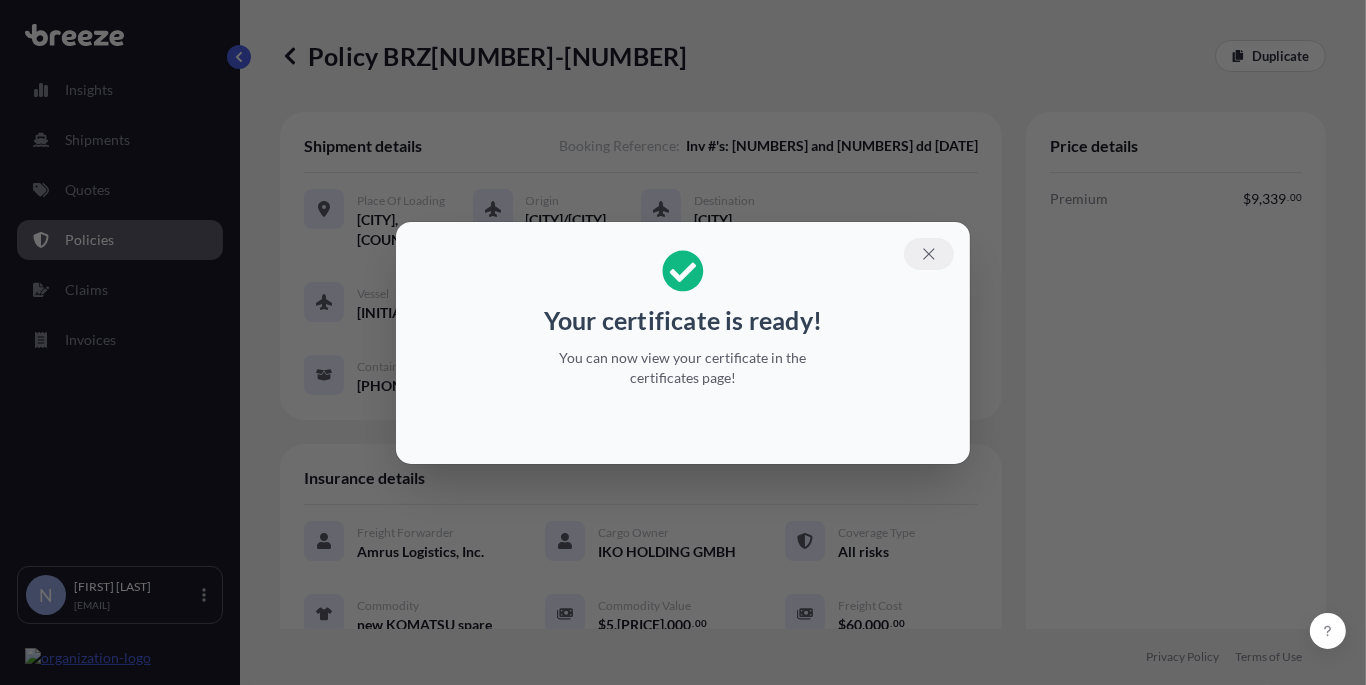click 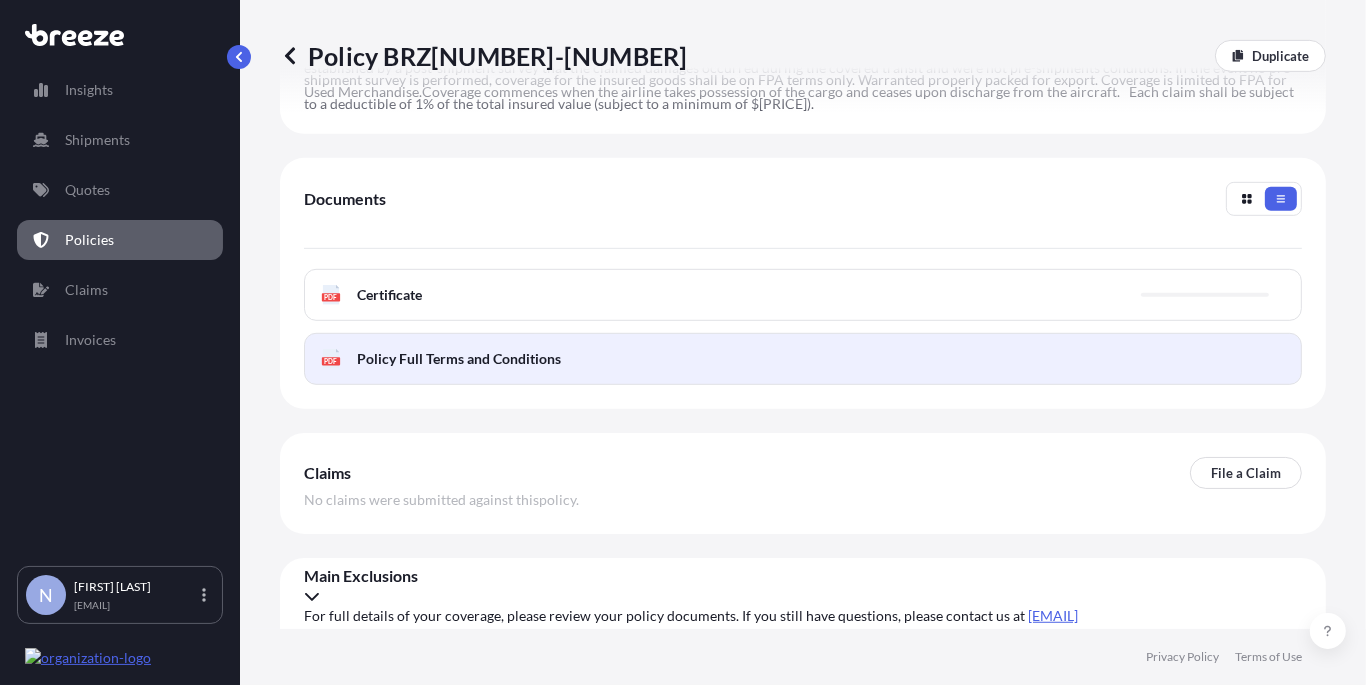 scroll, scrollTop: 884, scrollLeft: 0, axis: vertical 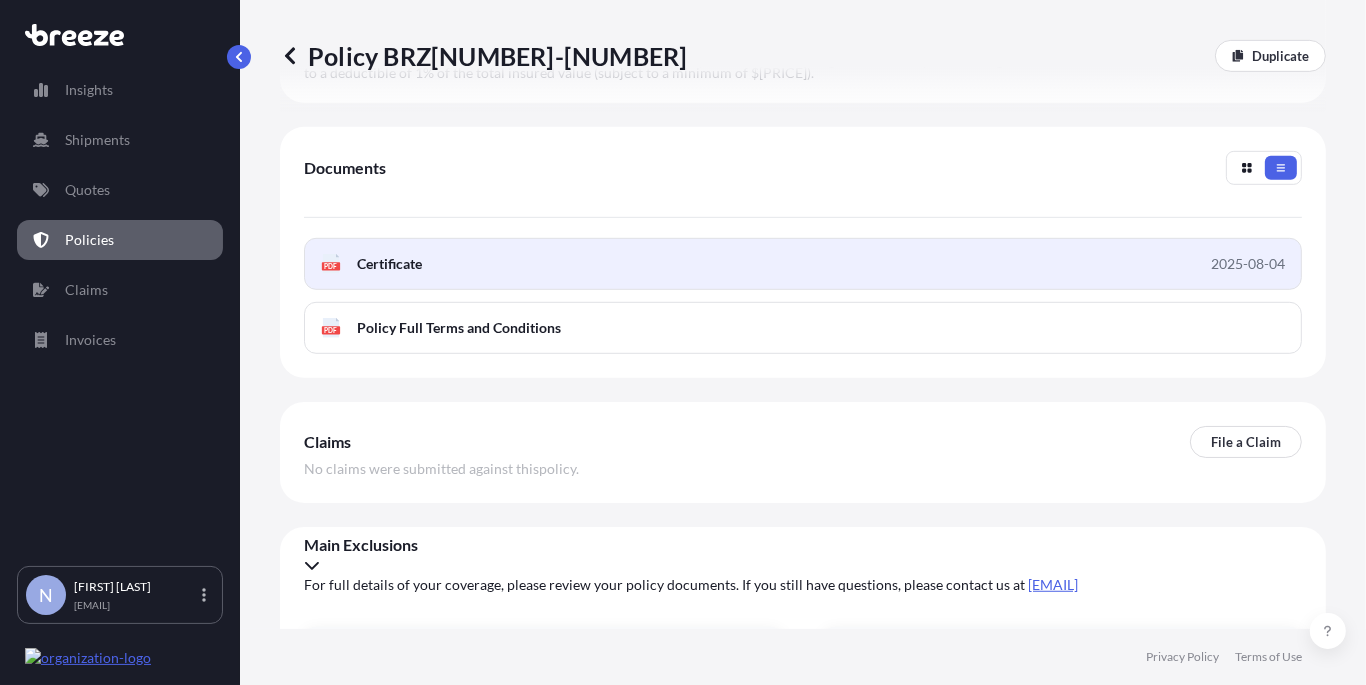 click on "PDF Certificate 2025-08-04" at bounding box center (803, 264) 